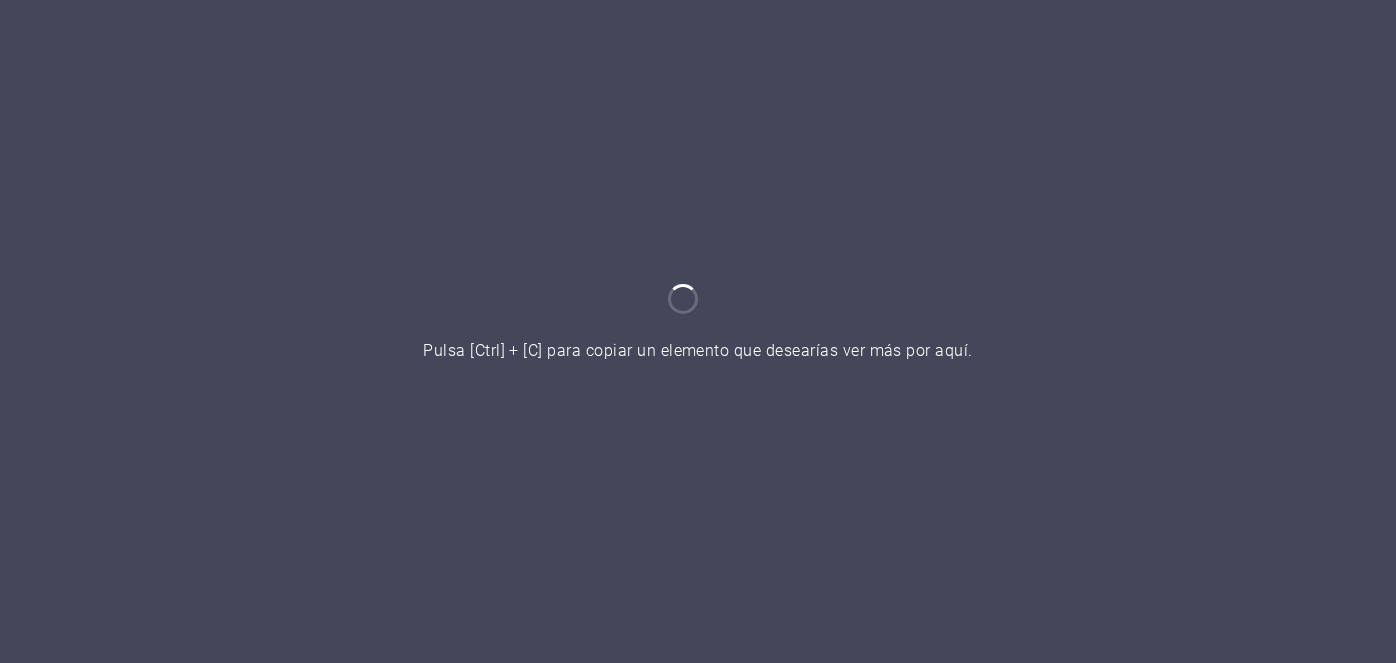 scroll, scrollTop: 0, scrollLeft: 0, axis: both 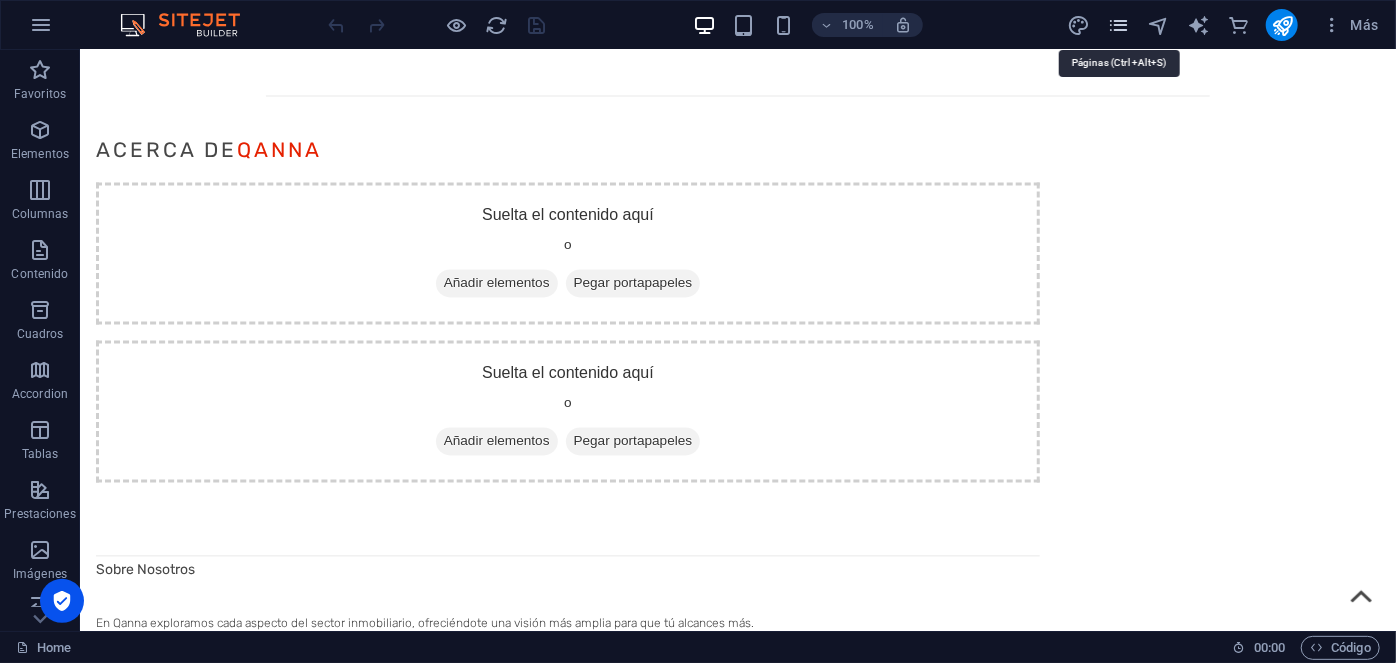 click at bounding box center (1118, 25) 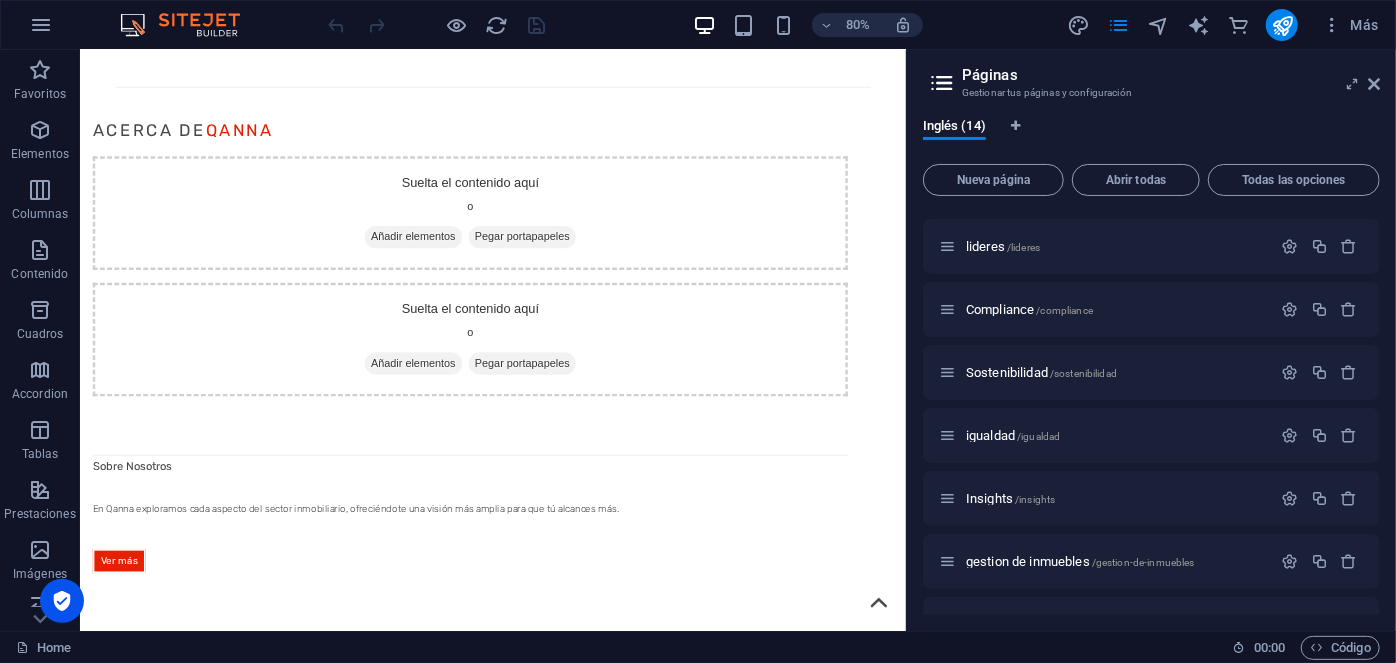 scroll, scrollTop: 478, scrollLeft: 0, axis: vertical 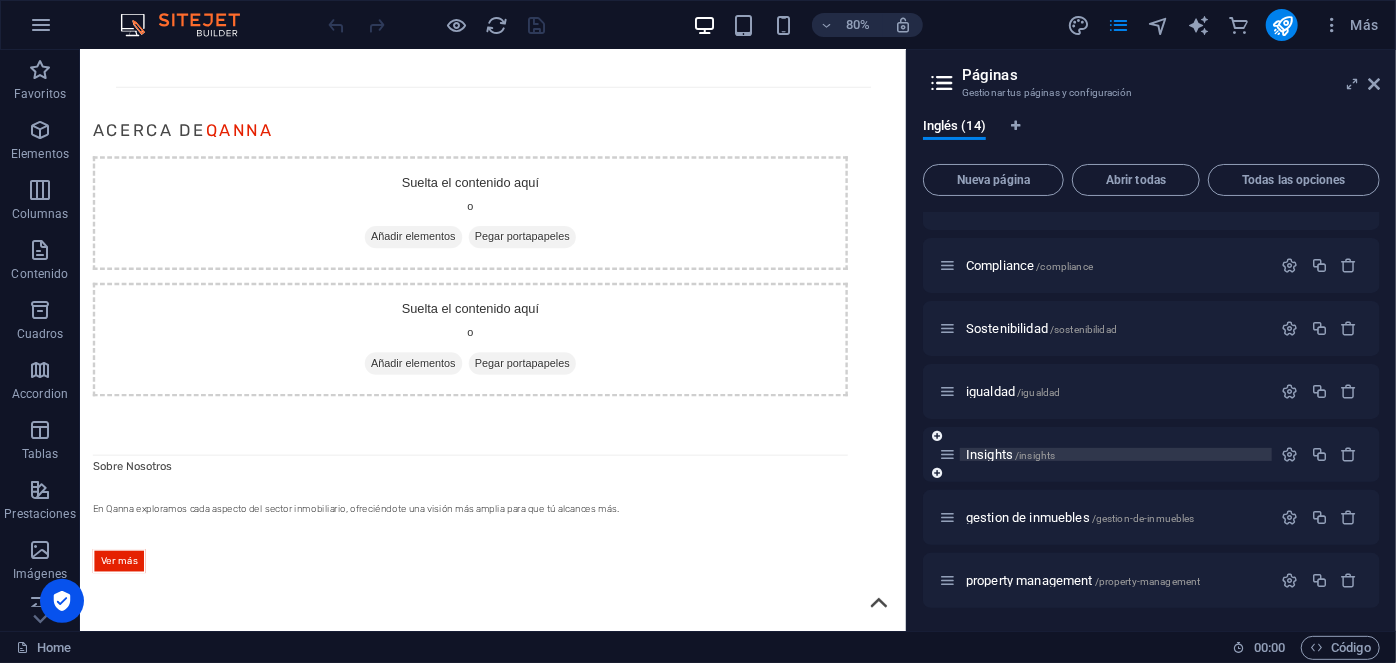 click on "Insights /insights" at bounding box center [1010, 454] 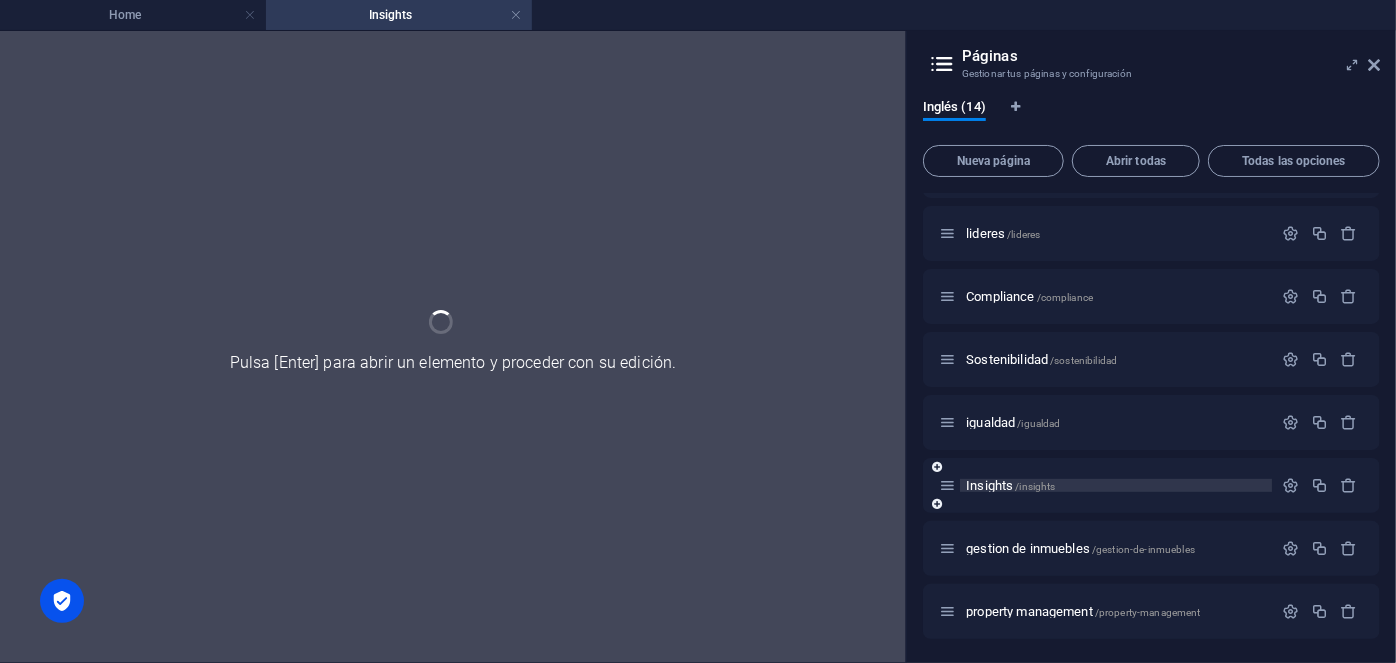 scroll, scrollTop: 427, scrollLeft: 0, axis: vertical 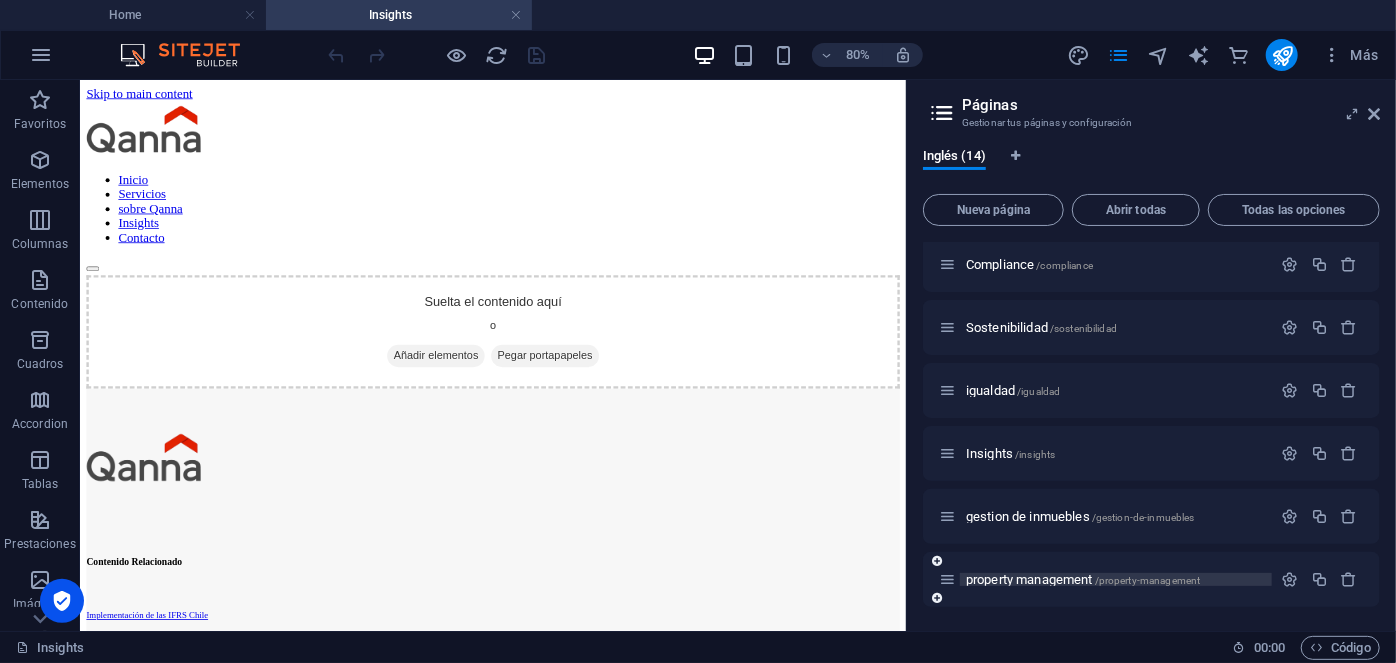click on "property management /property-management" at bounding box center [1083, 579] 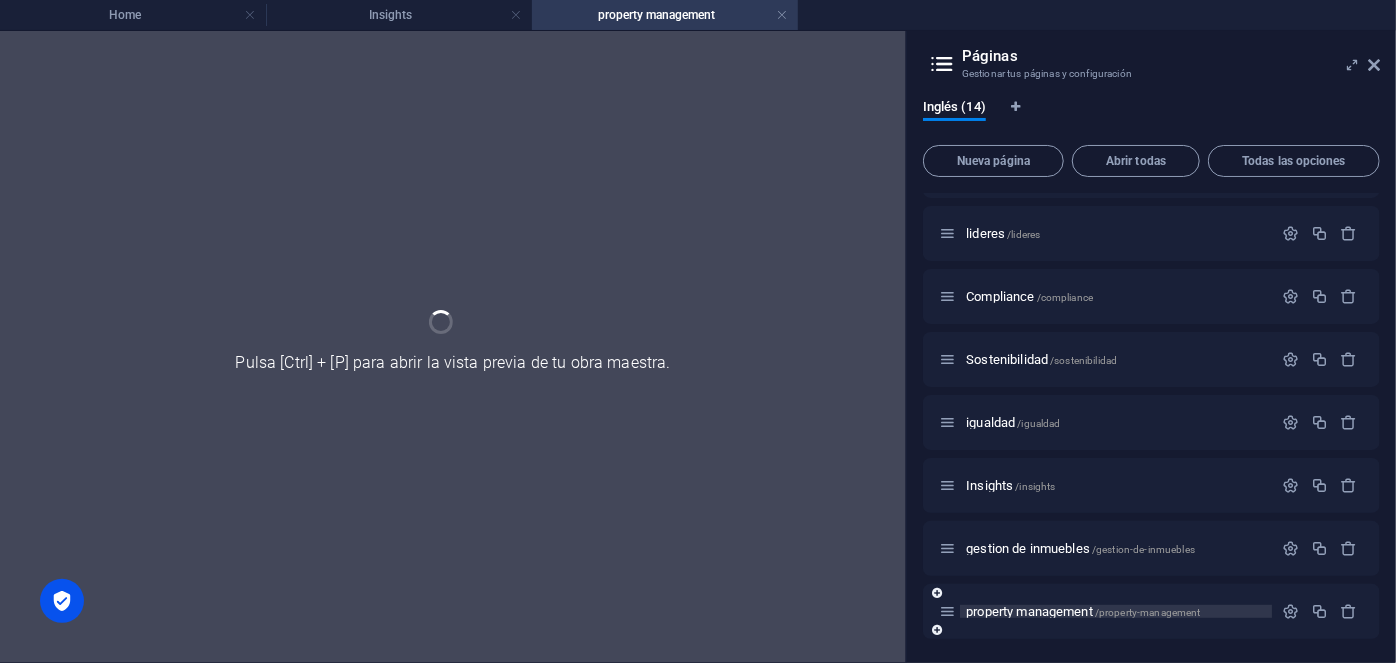 scroll, scrollTop: 427, scrollLeft: 0, axis: vertical 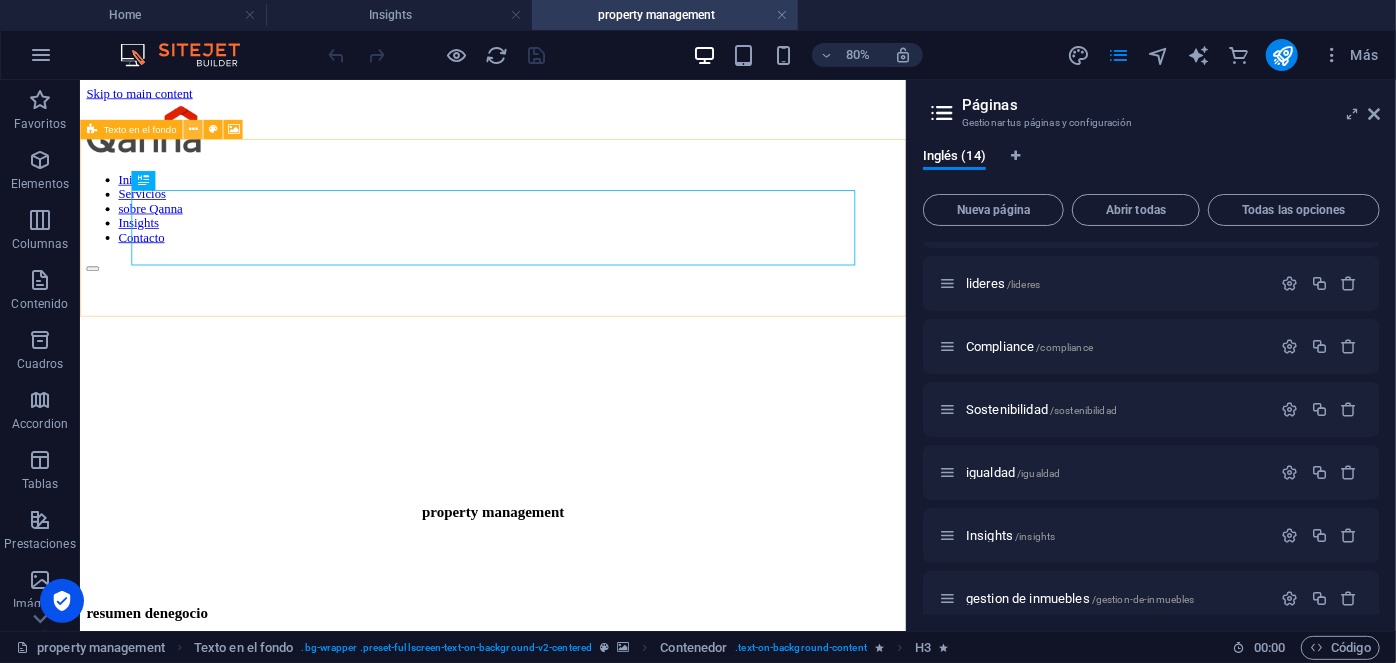 click at bounding box center [193, 129] 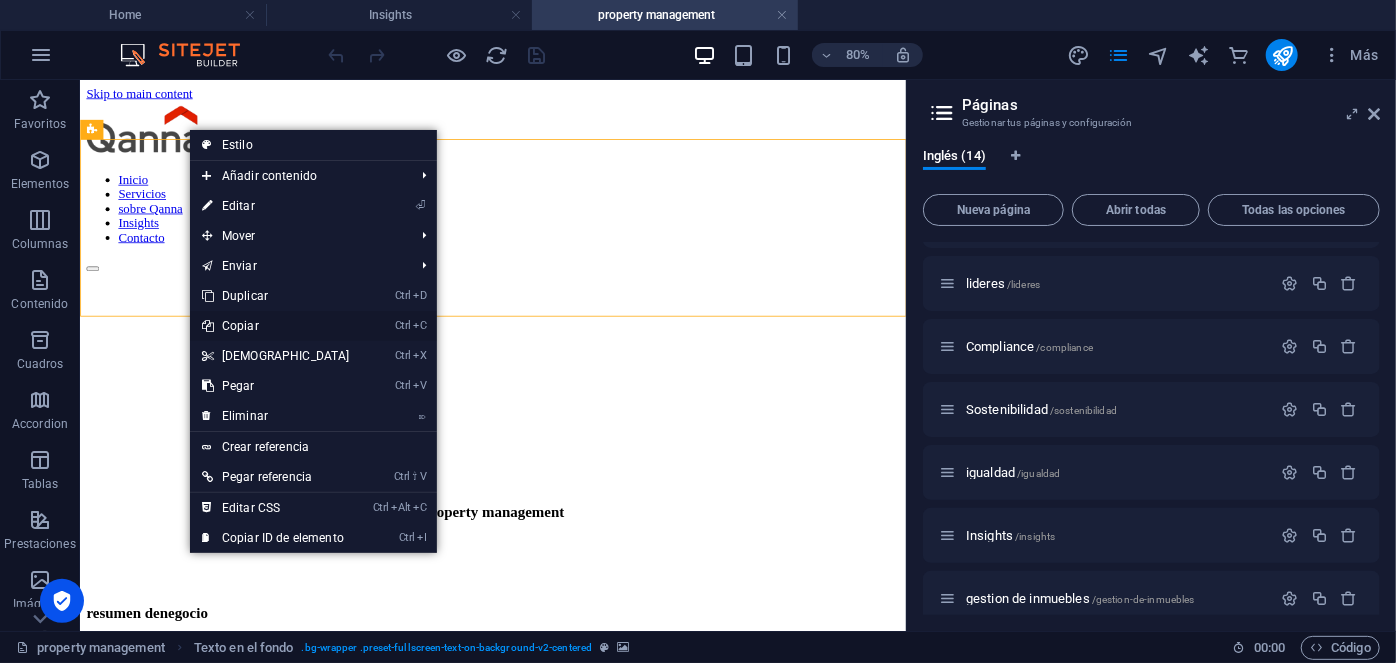 click on "Ctrl C  Copiar" at bounding box center (276, 326) 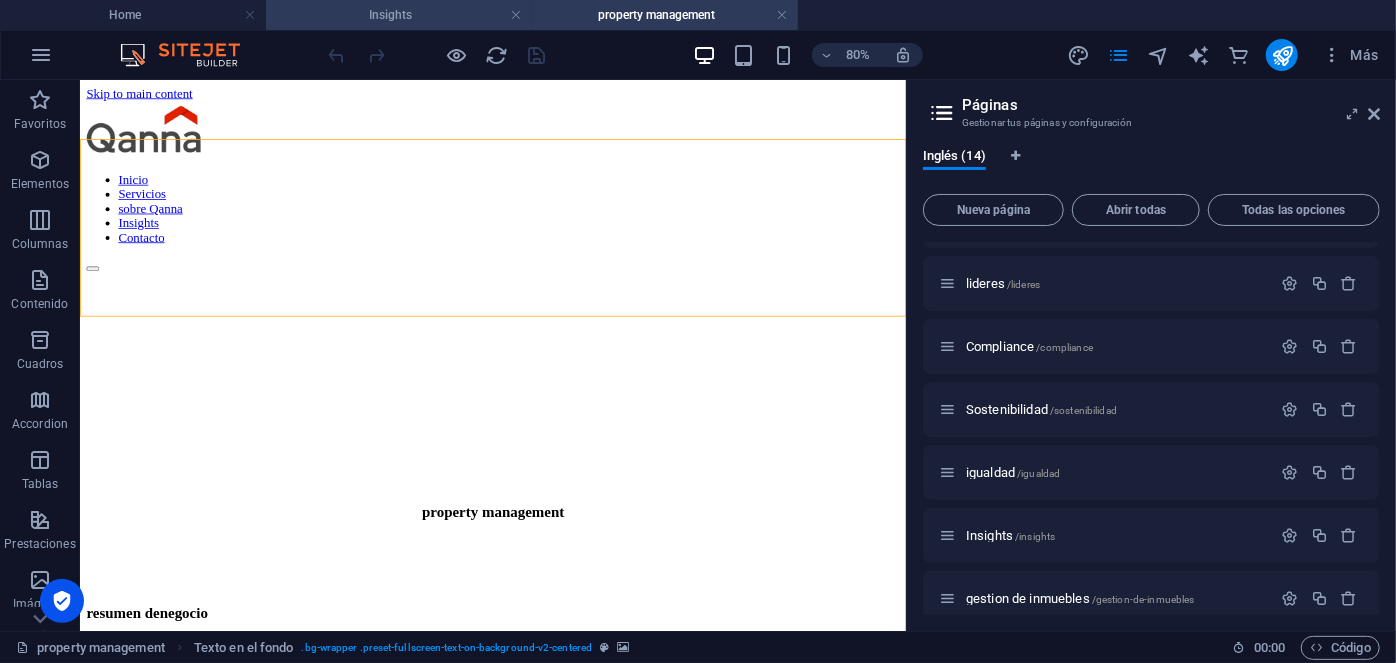 click on "Insights" at bounding box center (399, 15) 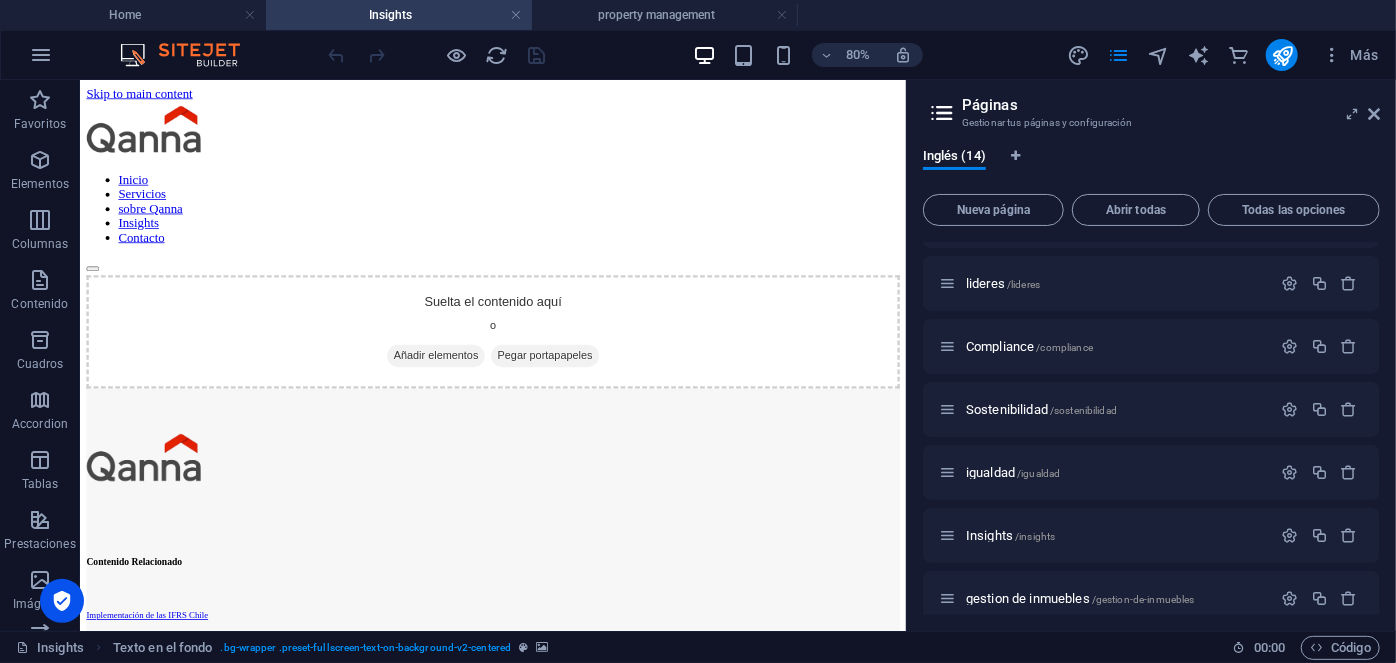 click on "Inicio Servicios sobre Qanna Insights Contacto Suelta el contenido aquí o  Añadir elementos  Pegar portapapeles Contenido Relacionado Implementación de las IFRS Chile DFL 458-1976 LGUC Ley 20.448 MK3 Ley 21.442 Copropiedad Inmobiliaria Ley 21.643 [PERSON_NAME] 20.393 Responsabilidad Penal Ley 21.595 Delitos Económicos Ley 21.561 40 Horas Semanales Ley 20.296 Certificación Ascensores Ley 20.123 Subcontratación DS 38-2020 Grupos Electrógenos     Nuestras Alianzas       LATAM     Inversiones Visión Vertical     Gestión Común       Escala Capital  Markets      Grupo Aricanpin       USA     VV Investment     Houston Brokerage     IC Asset Management Responsabilidad Corporativa Sostenibilidad Compliance Aviso Legal Igualdad e inclusión Canal de denuncias Navegación Servicios Sobre Qanna Insights Contacto                SÍGUENOS Qanna S.A. Servicios e Inversiones Inmobiliarias. [STREET_ADDRESS]. Email:  soporte@qanna .c" at bounding box center (595, 1324) 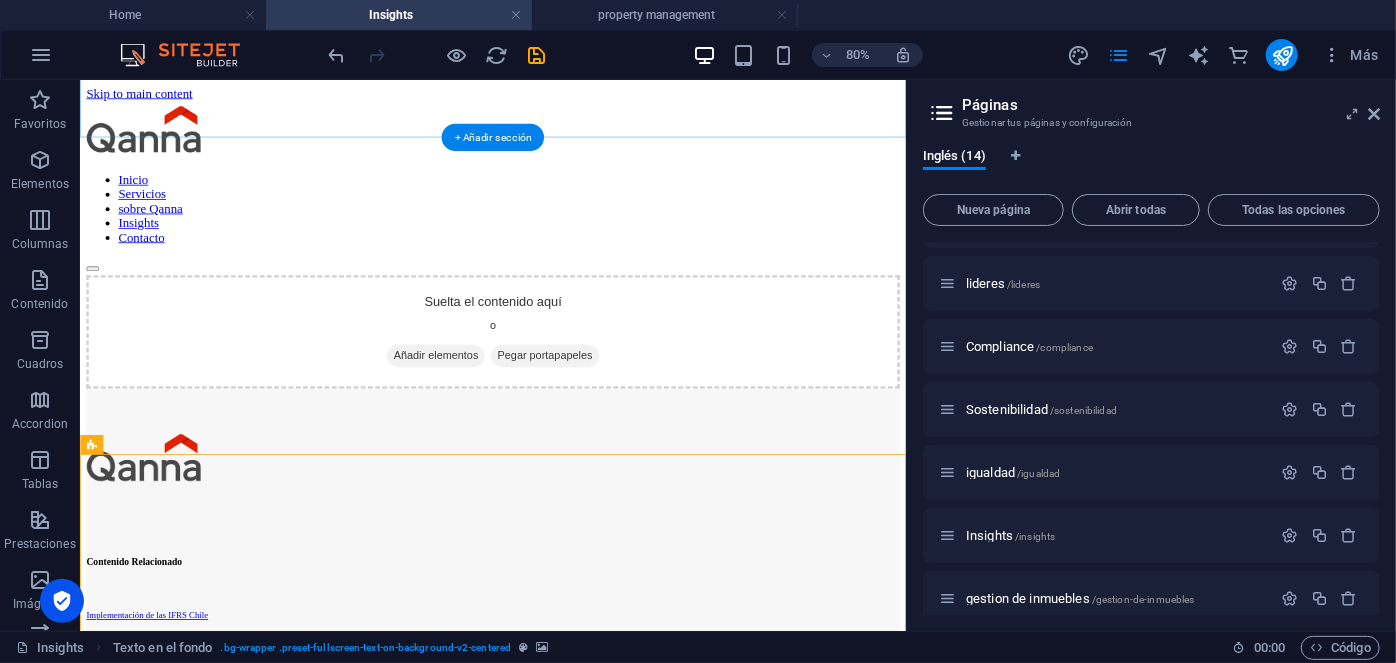 scroll, scrollTop: 176, scrollLeft: 0, axis: vertical 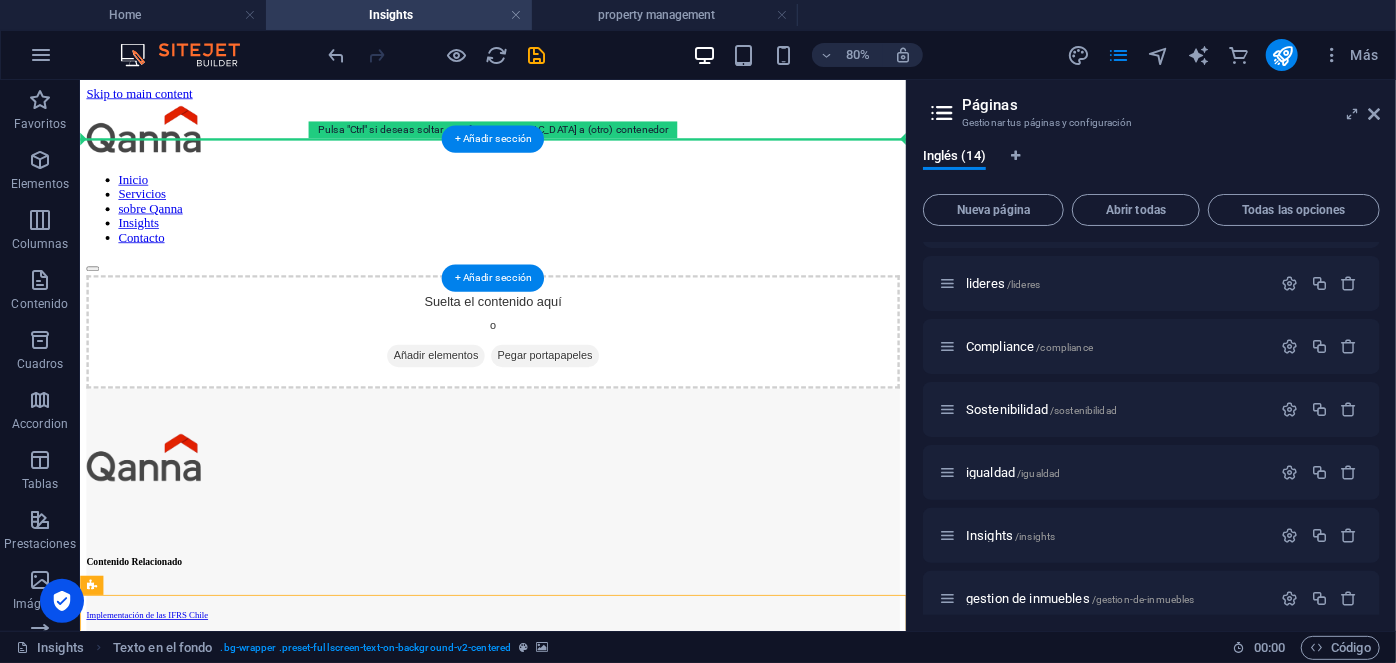 drag, startPoint x: 173, startPoint y: 520, endPoint x: 393, endPoint y: 158, distance: 423.6083 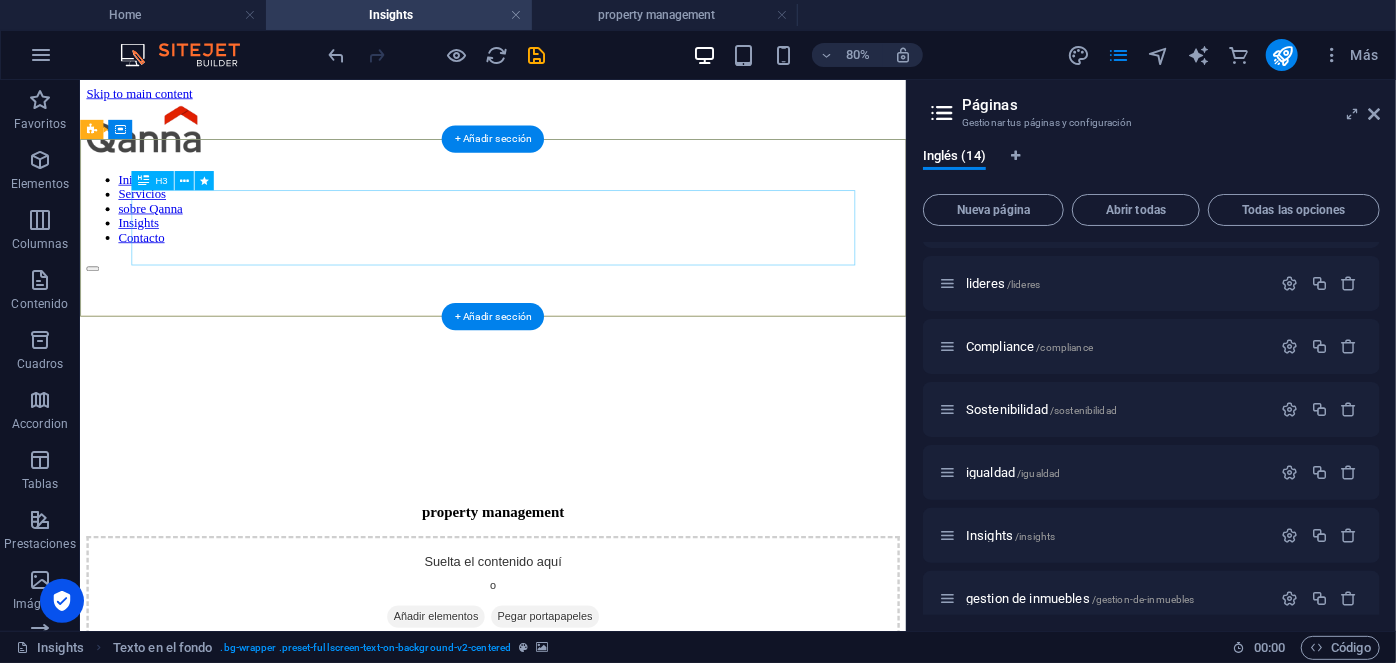 click on "property management" at bounding box center (595, 597) 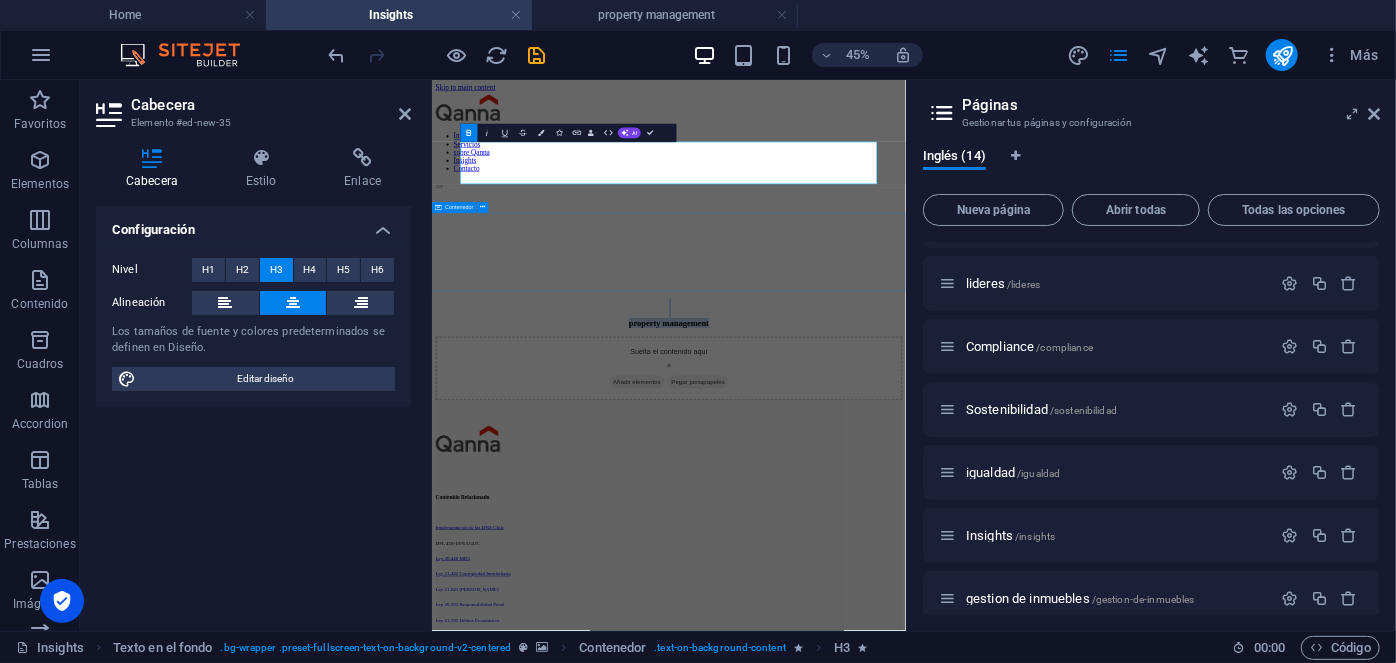 type 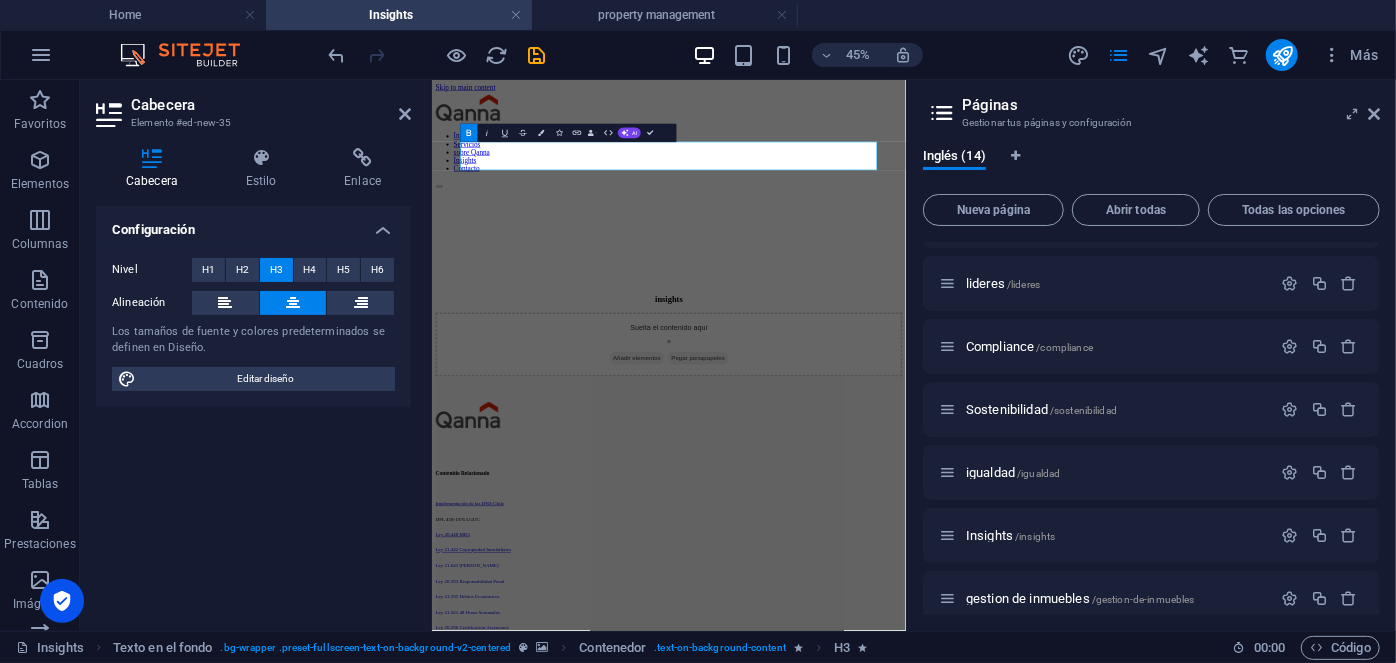 click on "Skip to main content
Inicio Servicios sobre Qanna Insights Contacto ​ insights Suelta el contenido aquí o  Añadir elementos  Pegar portapapeles Contenido Relacionado Implementación de las IFRS Chile DFL 458-1976 LGUC Ley 20.448 MK3 Ley 21.442 Copropiedad Inmobiliaria Ley 21.643 [PERSON_NAME] 20.393 Responsabilidad Penal Ley 21.595 Delitos Económicos Ley 21.561 40 Horas Semanales Ley 20.296 Certificación Ascensores Ley 20.123 Subcontratación DS 38-2020 Grupos Electrógenos     Nuestras Alianzas       LATAM     Inversiones Visión Vertical     Gestión Común       Escala Capital  Markets      Grupo Aricanpin       USA     VV Investment     Houston Brokerage     IC Asset Management Responsabilidad Corporativa Sostenibilidad Compliance Aviso Legal Igualdad e inclusión Canal de denuncias Navegación Servicios Sobre Qanna Insights Contacto                SÍGUENOS Qanna S.A. Servicios e Inversiones Inmobiliarias. [STREET_ADDRESS]." at bounding box center [957, 1451] 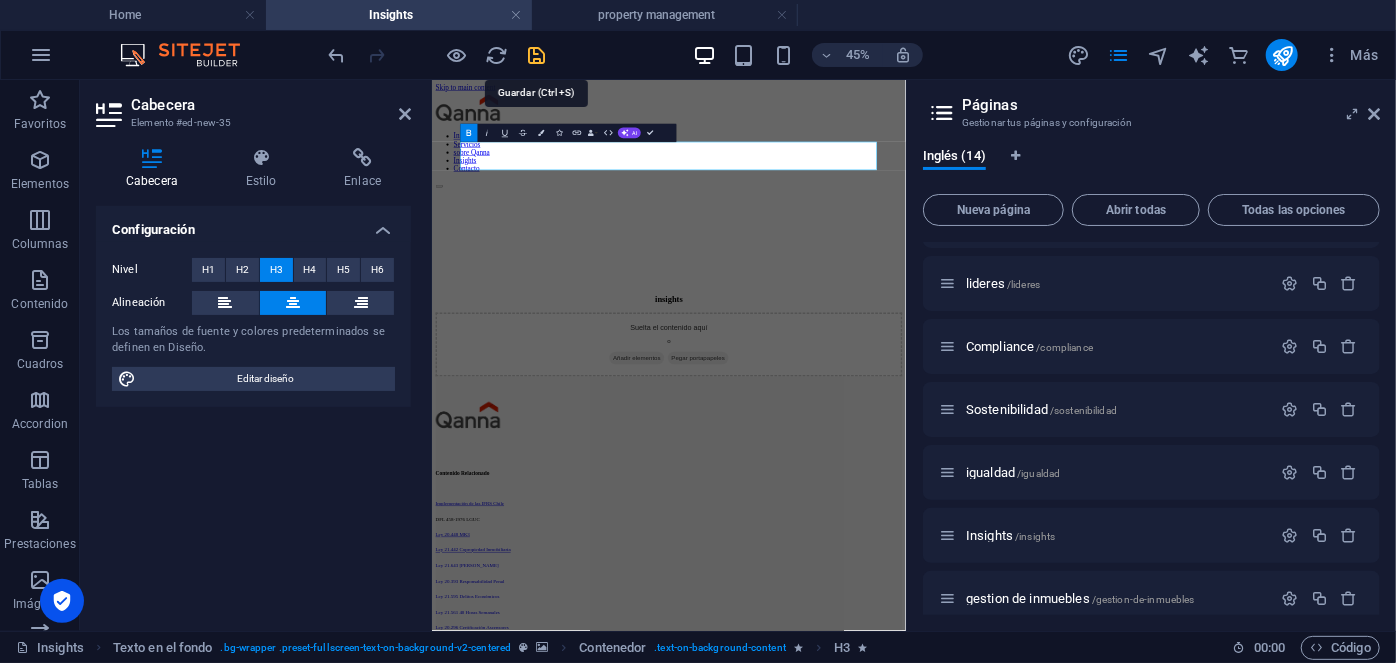 click at bounding box center (537, 55) 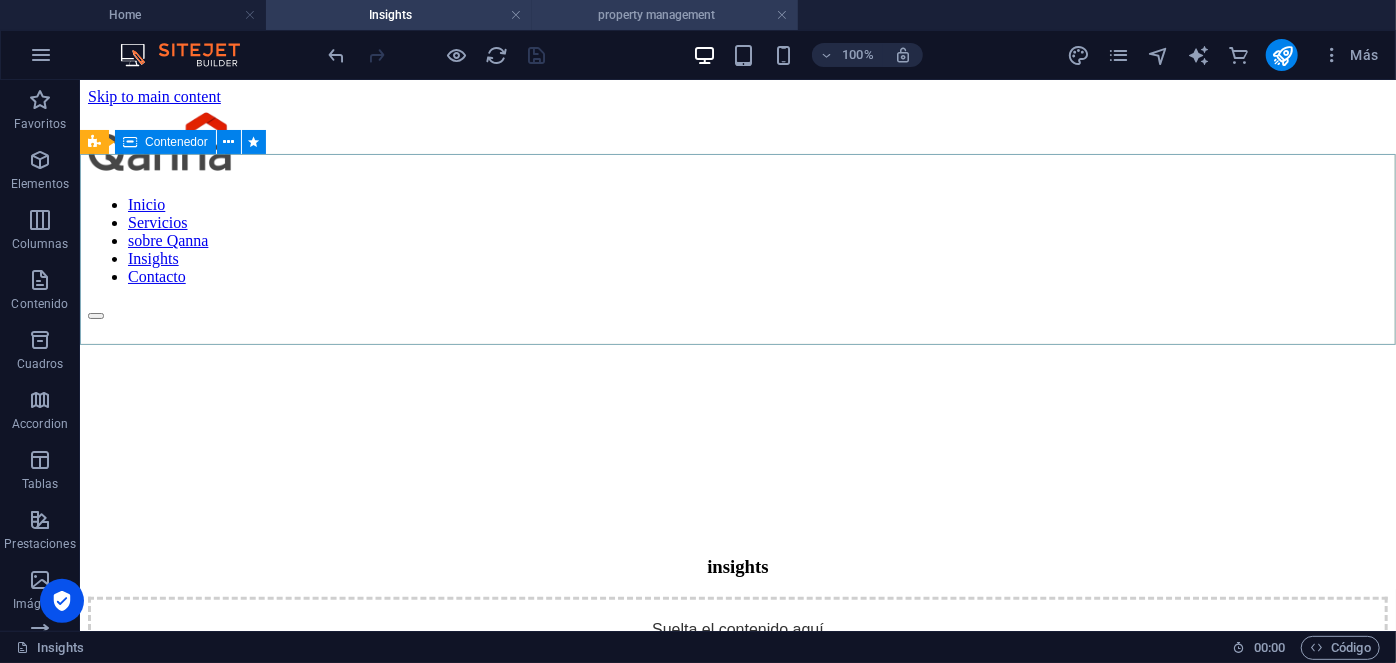 click on "property management" at bounding box center [665, 15] 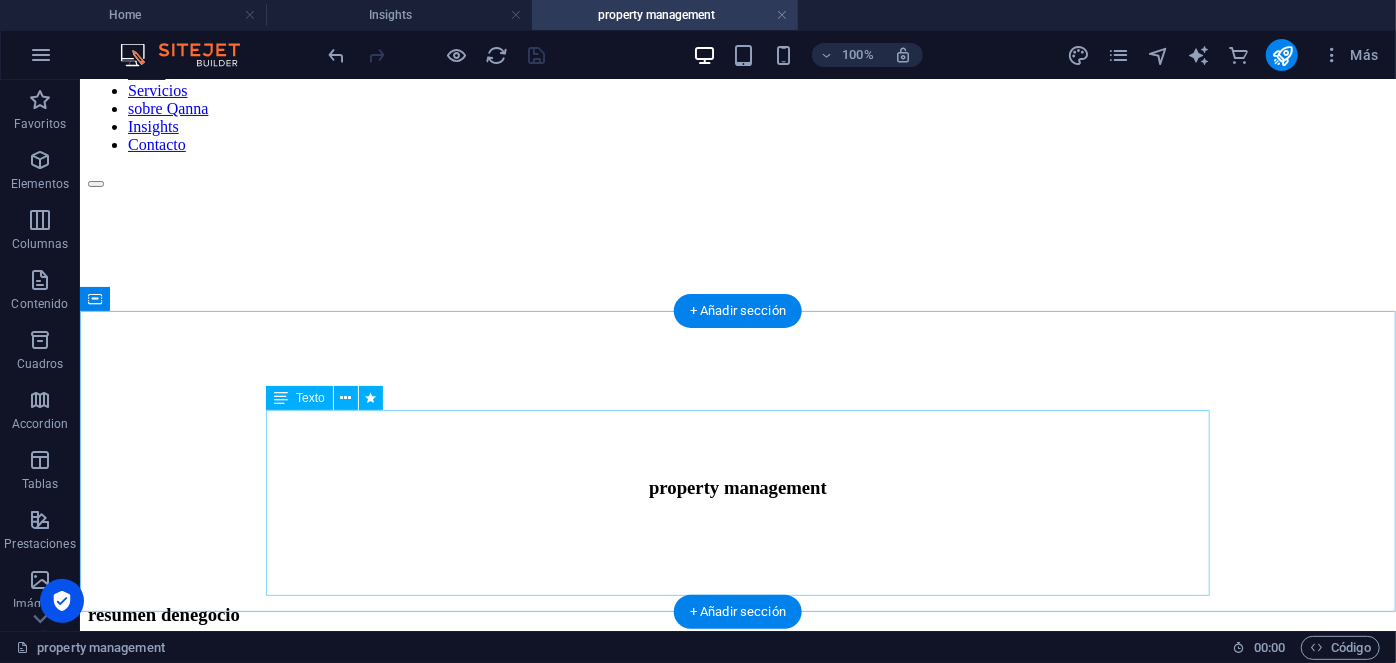 scroll, scrollTop: 133, scrollLeft: 0, axis: vertical 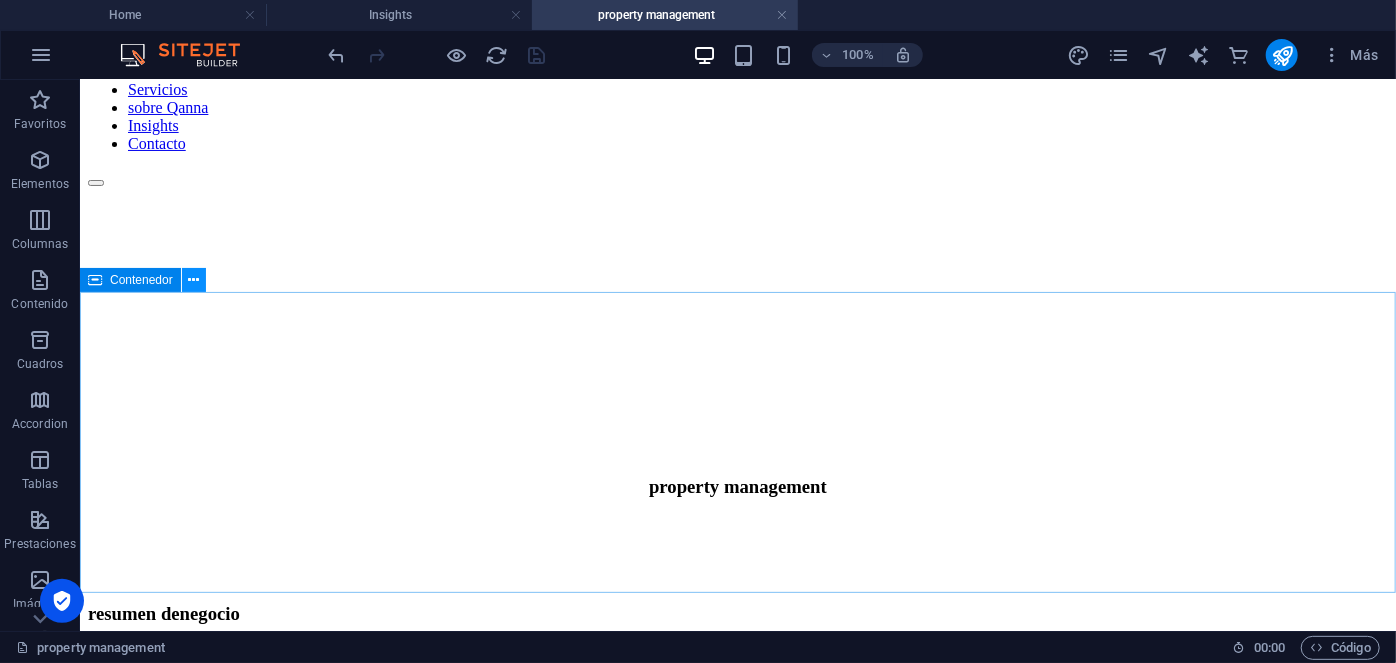click at bounding box center [193, 280] 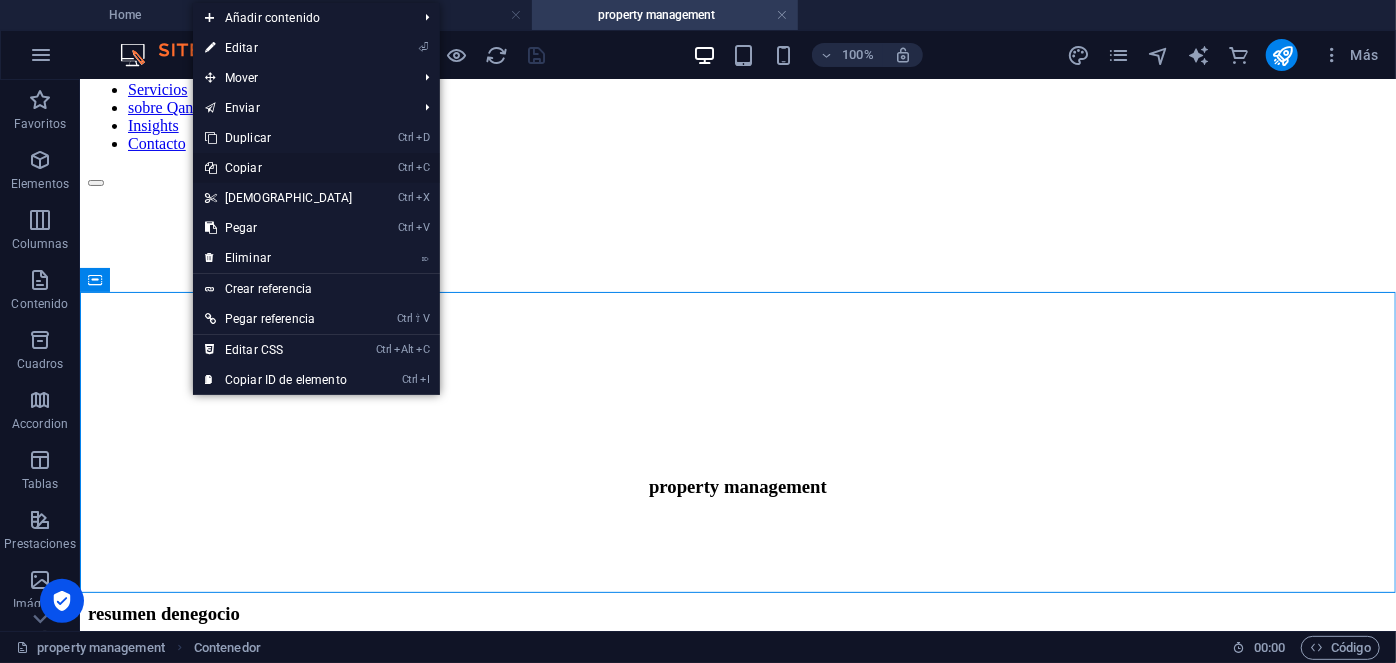 click on "Ctrl C  Copiar" at bounding box center (279, 168) 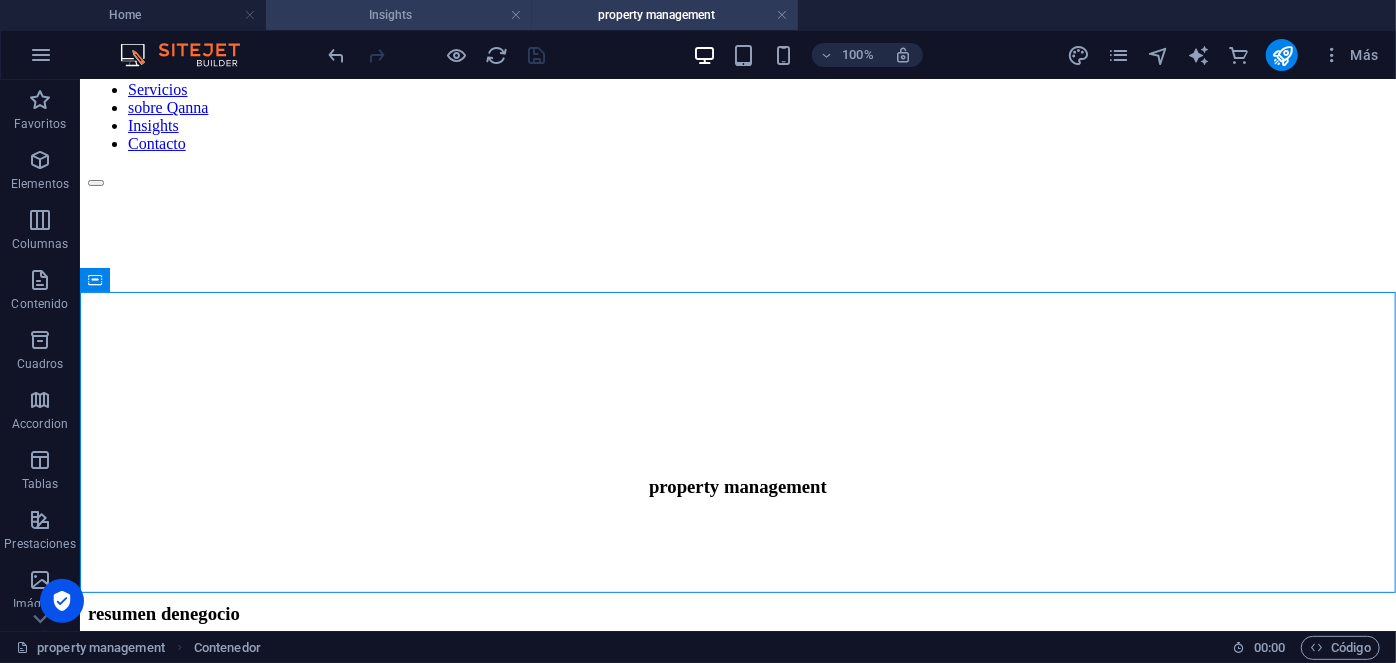 click on "Insights" at bounding box center (399, 15) 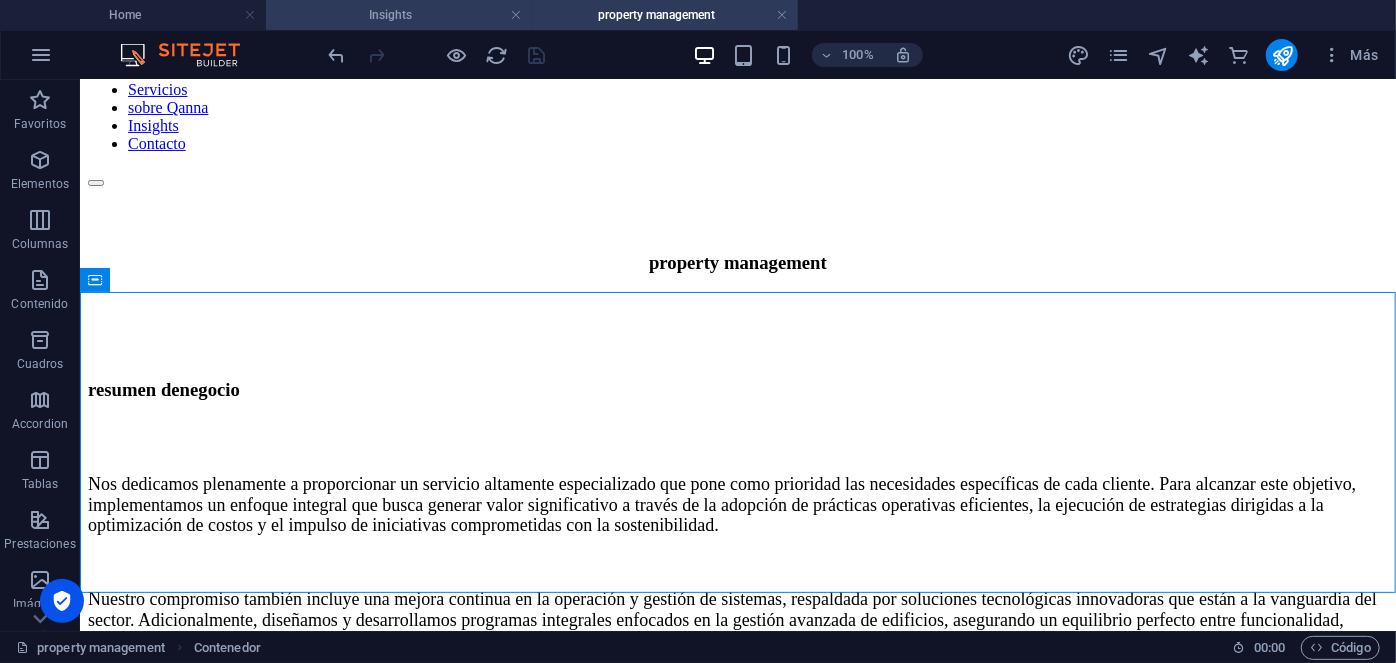 scroll, scrollTop: 0, scrollLeft: 0, axis: both 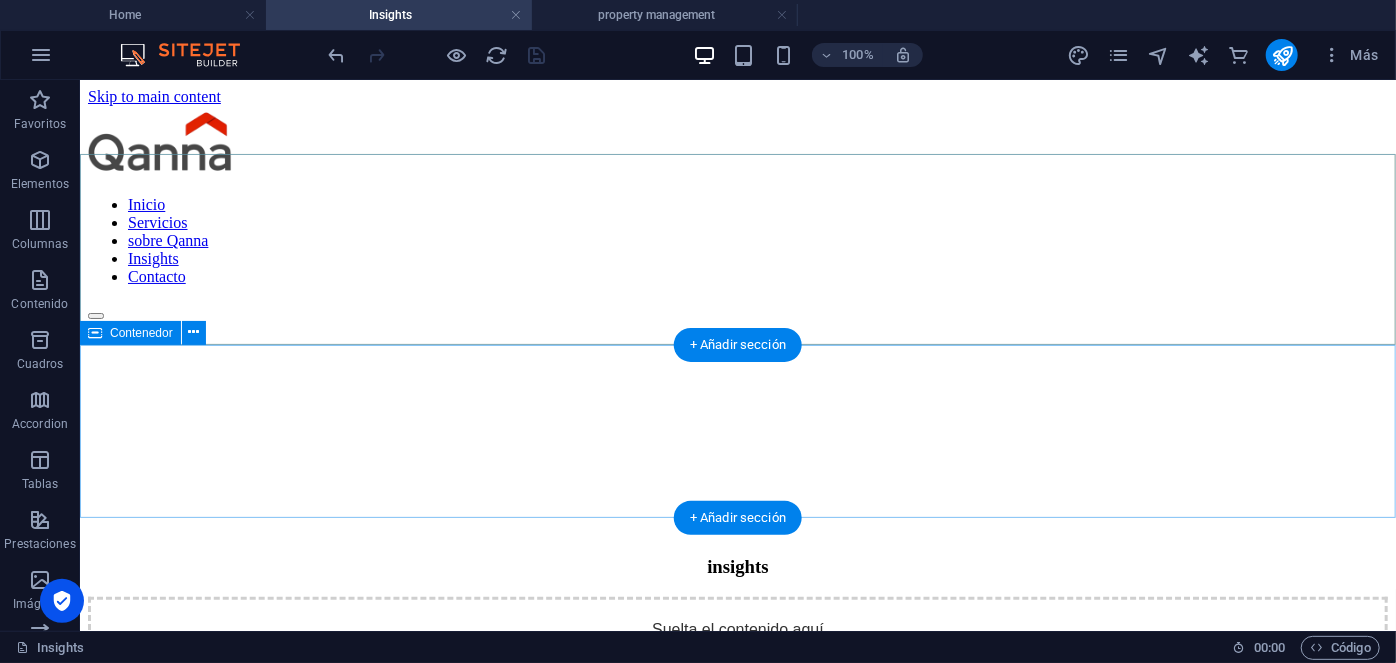 click on "Suelta el contenido aquí o  Añadir elementos  Pegar portapapeles" at bounding box center (737, 667) 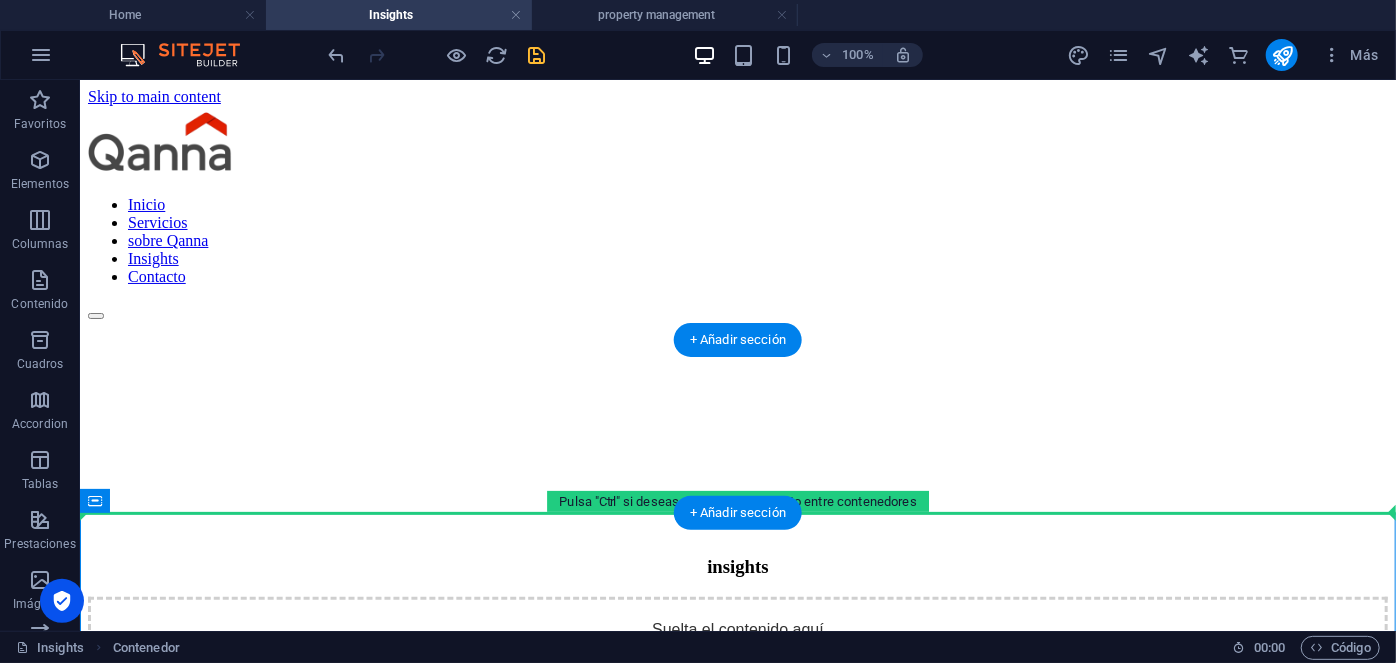 scroll, scrollTop: 5, scrollLeft: 0, axis: vertical 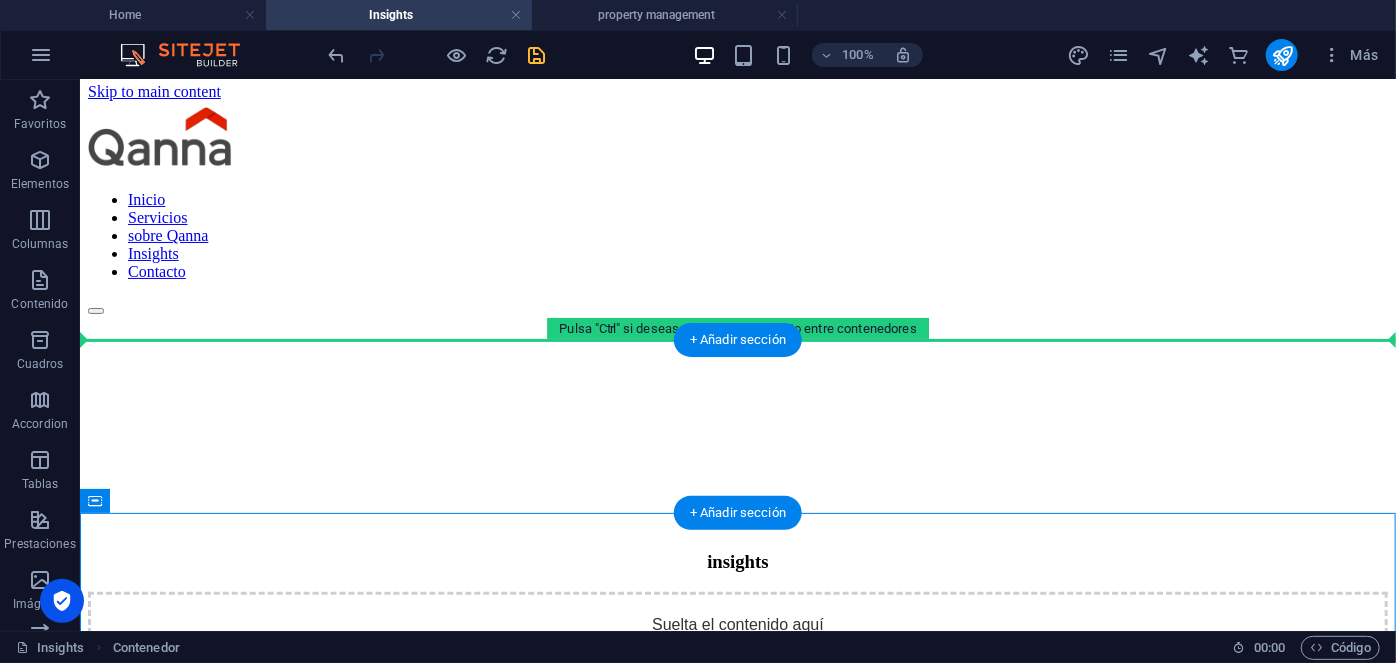 drag, startPoint x: 218, startPoint y: 590, endPoint x: 187, endPoint y: 378, distance: 214.25452 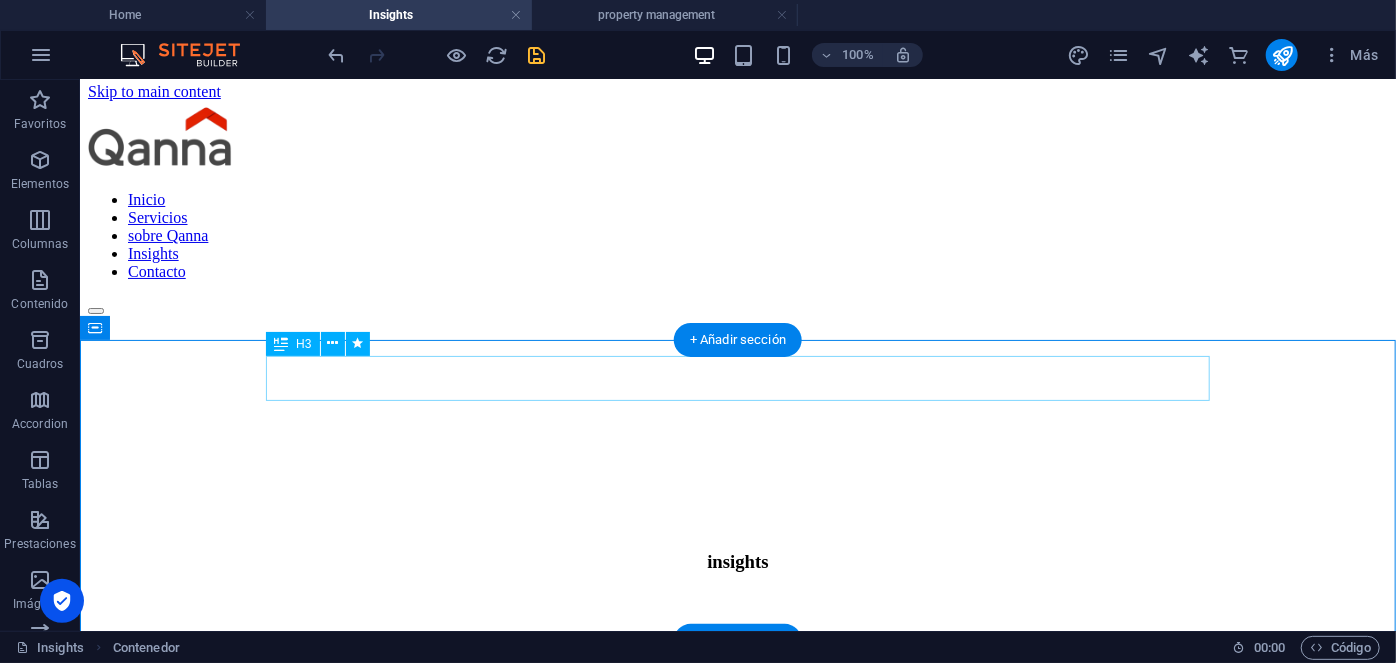 click on "​ resumen de  negocio" at bounding box center (737, 620) 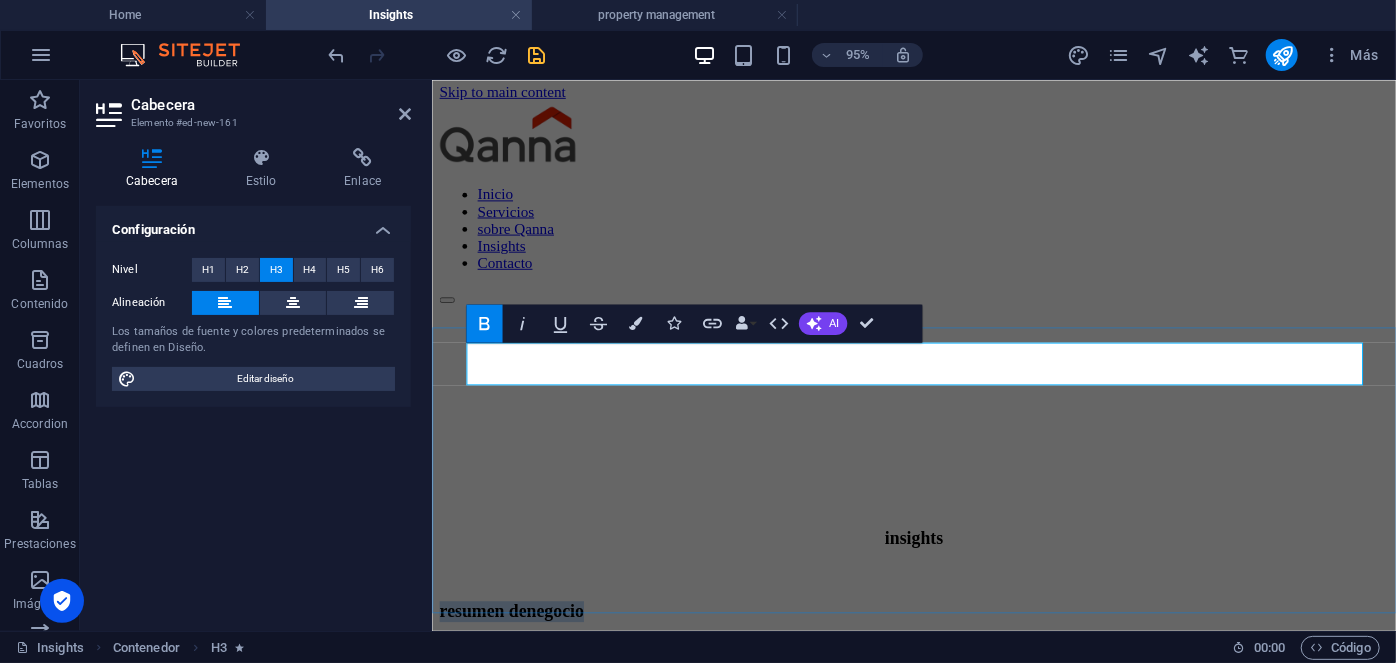 click on "negocio" at bounding box center (561, 638) 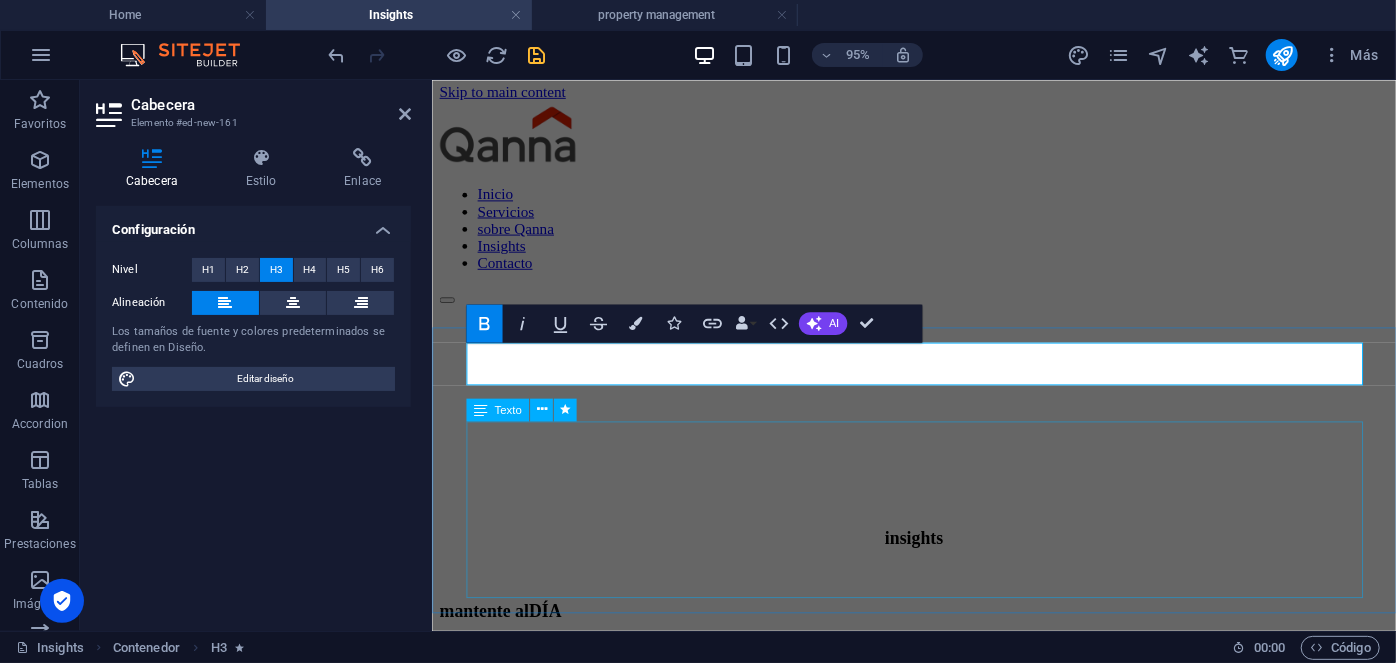 click on "Nos dedicamos plenamente a proporcionar un servicio altamente especializado que pone como prioridad las necesidades específicas de cada cliente. Para alcanzar este objetivo, implementamos un enfoque integral que busca generar valor significativo a través de la adopción de prácticas operativas eficientes, la ejecución de estrategias dirigidas a la optimización de costos y el impulso de iniciativas comprometidas con la sostenibilidad. Nuestro compromiso también incluye una mejora continua en la operación y gestión de sistemas, respaldada por soluciones tecnológicas innovadoras que están a la vanguardia del sector. Adicionalmente, diseñamos y desarrollamos programas integrales enfocados en la gestión avanzada de edificios, asegurando un equilibrio perfecto entre funcionalidad, eficiencia y responsabilidad con el entorno." at bounding box center [938, 822] 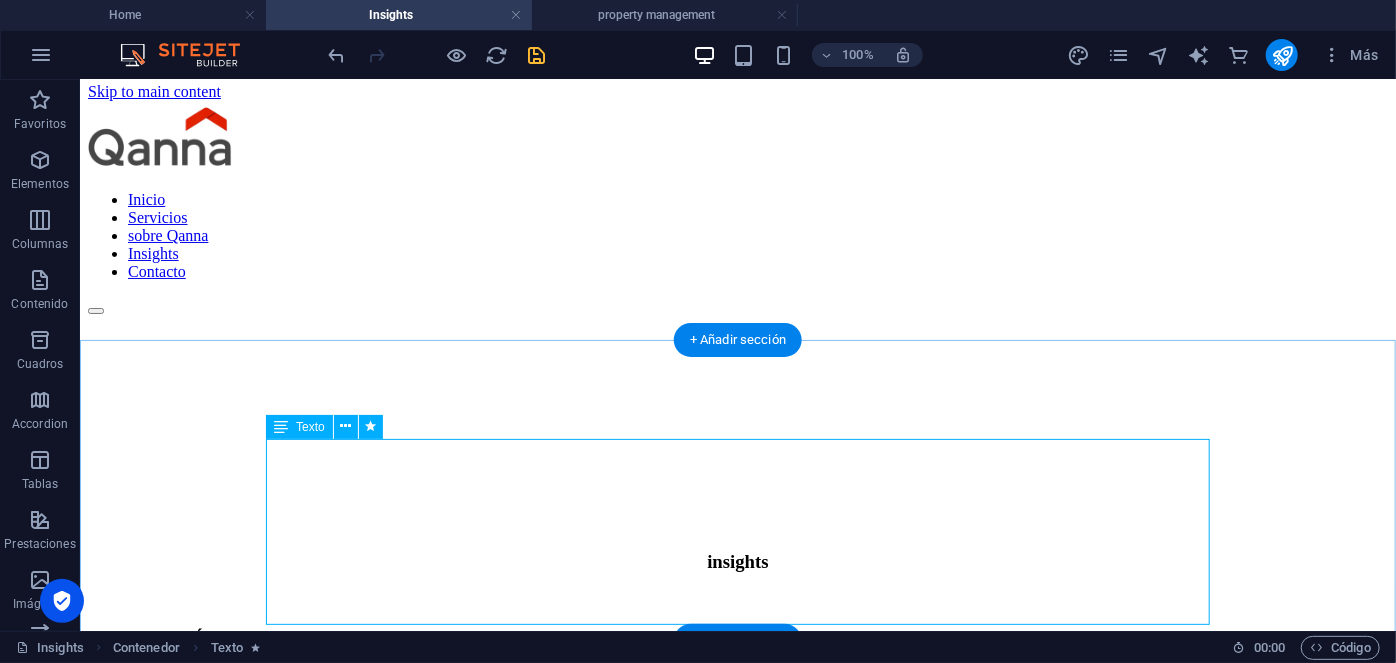 click on "Nos dedicamos plenamente a proporcionar un servicio altamente especializado que pone como prioridad las necesidades específicas de cada cliente. Para alcanzar este objetivo, implementamos un enfoque integral que busca generar valor significativo a través de la adopción de prácticas operativas eficientes, la ejecución de estrategias dirigidas a la optimización de costos y el impulso de iniciativas comprometidas con la sostenibilidad. Nuestro compromiso también incluye una mejora continua en la operación y gestión de sistemas, respaldada por soluciones tecnológicas innovadoras que están a la vanguardia del sector. Adicionalmente, diseñamos y desarrollamos programas integrales enfocados en la gestión avanzada de edificios, asegurando un equilibrio perfecto entre funcionalidad, eficiencia y responsabilidad con el entorno." at bounding box center (737, 810) 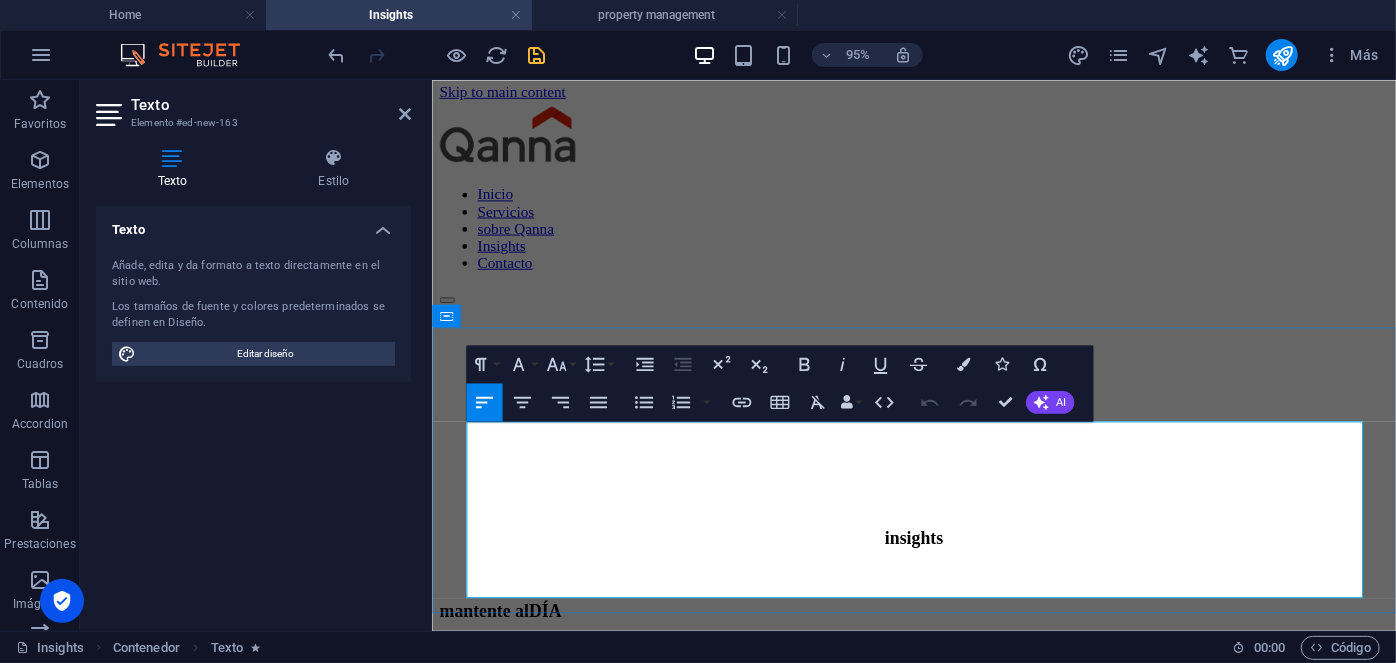 click on "Nuestro compromiso también incluye una mejora continua en la operación y gestión de sistemas, respaldada por soluciones tecnológicas innovadoras que están a la vanguardia del sector. Adicionalmente, diseñamos y desarrollamos programas integrales enfocados en la gestión avanzada de edificios, asegurando un equilibrio perfecto entre funcionalidad, eficiencia y responsabilidad con el entorno." at bounding box center (938, 890) 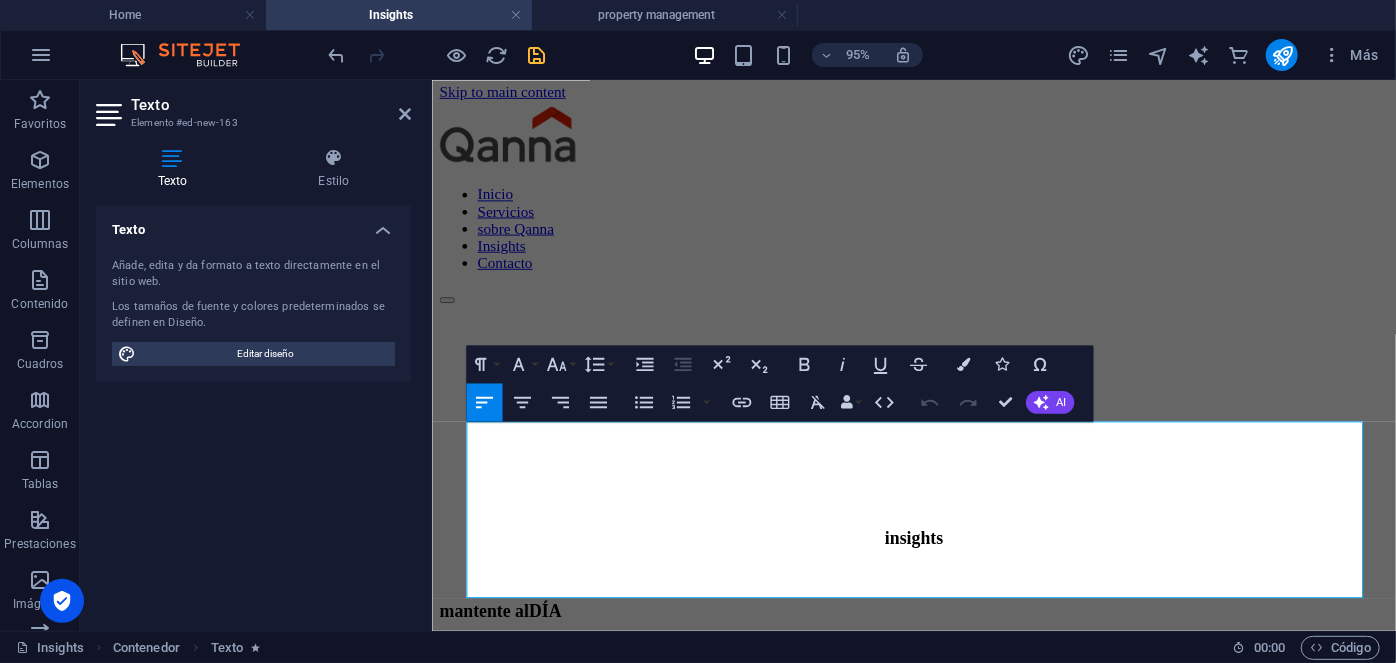 drag, startPoint x: 1093, startPoint y: 615, endPoint x: 380, endPoint y: 367, distance: 754.89935 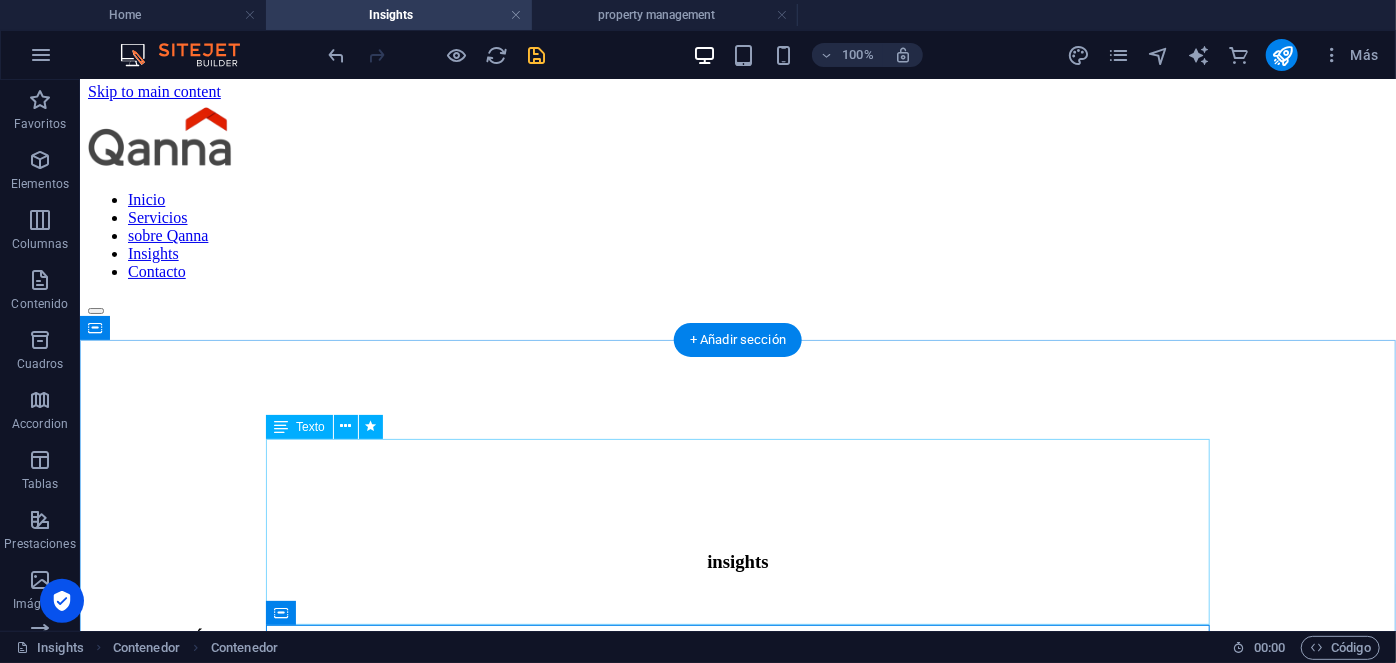 click on "Nos dedicamos plenamente a proporcionar un servicio altamente especializado que pone como prioridad las necesidades específicas de cada cliente. Para alcanzar este objetivo, implementamos un enfoque integral que busca generar valor significativo a través de la adopción de prácticas operativas eficientes, la ejecución de estrategias dirigidas a la optimización de costos y el impulso de iniciativas comprometidas con la sostenibilidad. Nuestro compromiso también incluye una mejora continua en la operación y gestión de sistemas, respaldada por soluciones tecnológicas innovadoras que están a la vanguardia del sector. Adicionalmente, diseñamos y desarrollamos programas integrales enfocados en la gestión avanzada de edificios, asegurando un equilibrio perfecto entre funcionalidad, eficiencia y responsabilidad con el entorno." at bounding box center (737, 810) 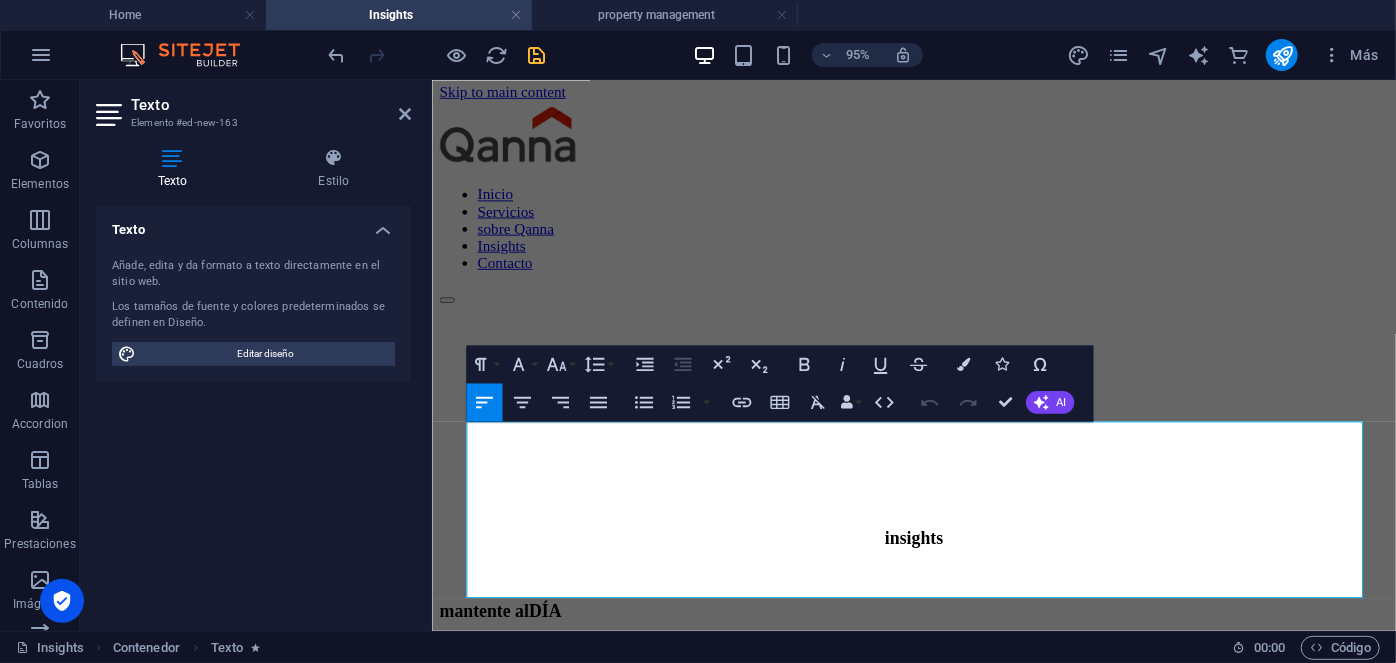 drag, startPoint x: 1175, startPoint y: 608, endPoint x: 249, endPoint y: 396, distance: 949.9579 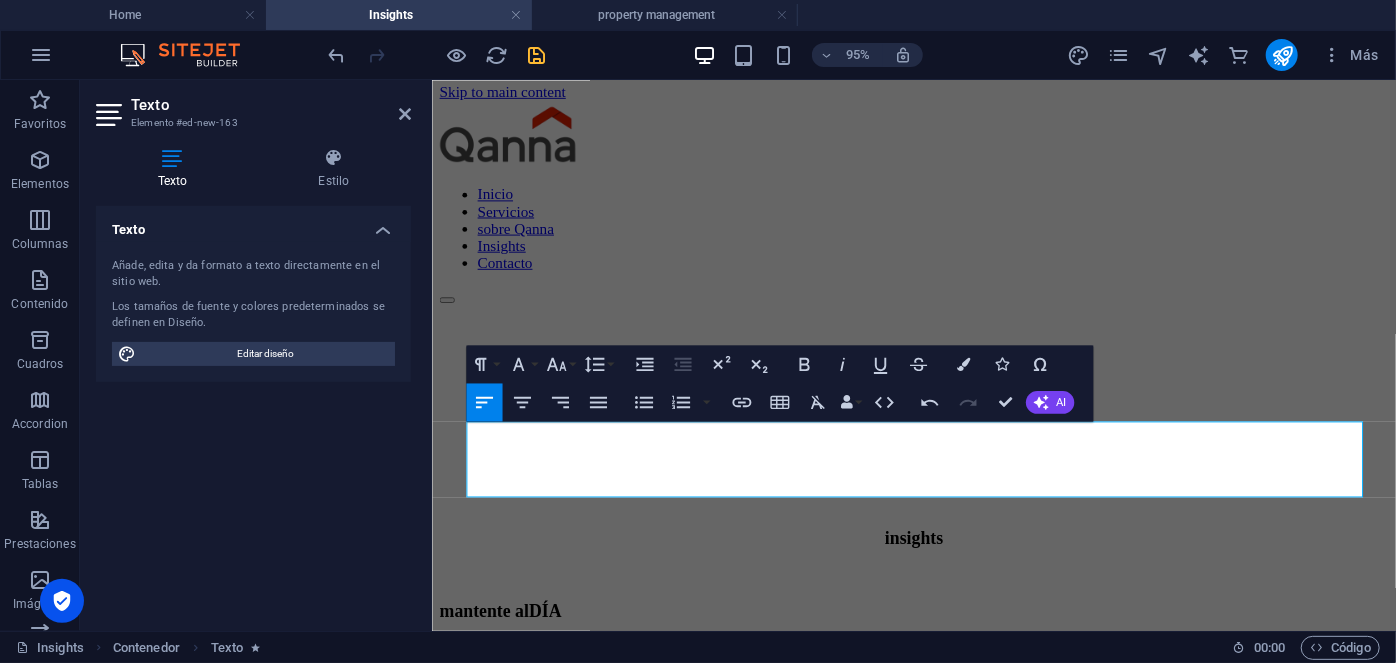 scroll, scrollTop: 10963, scrollLeft: 2, axis: both 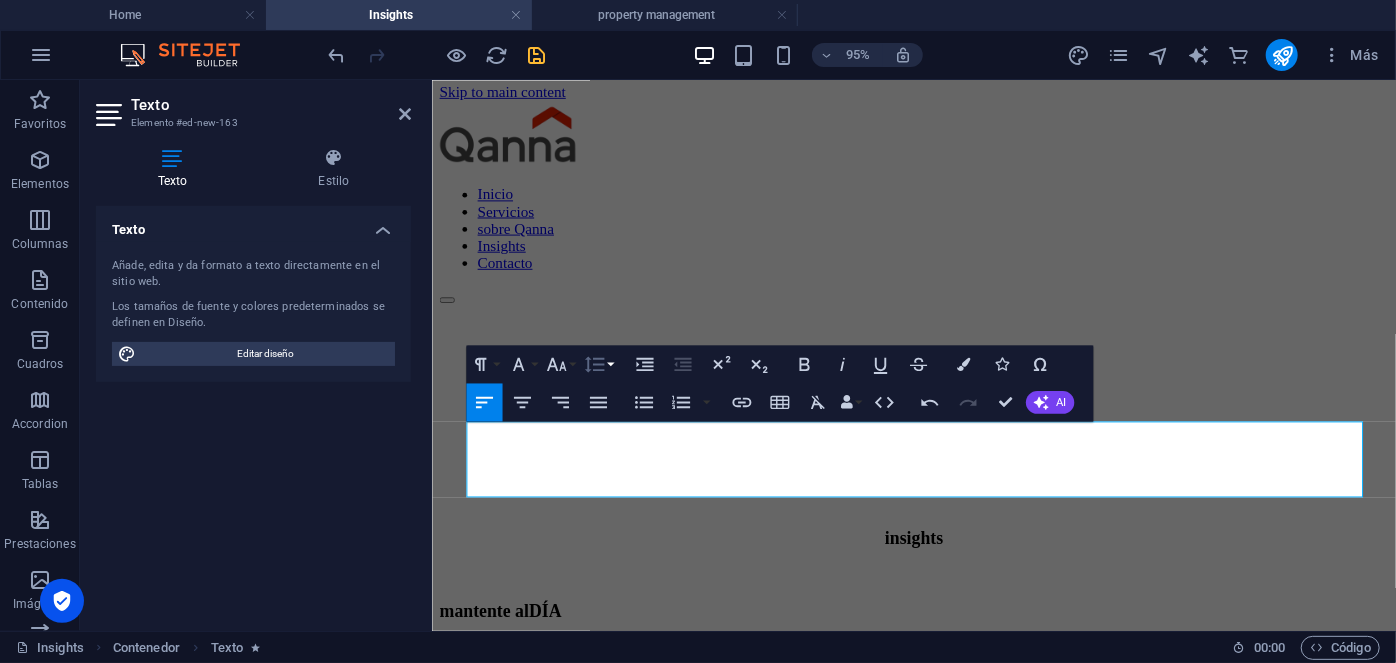 click on "Line Height" at bounding box center (598, 364) 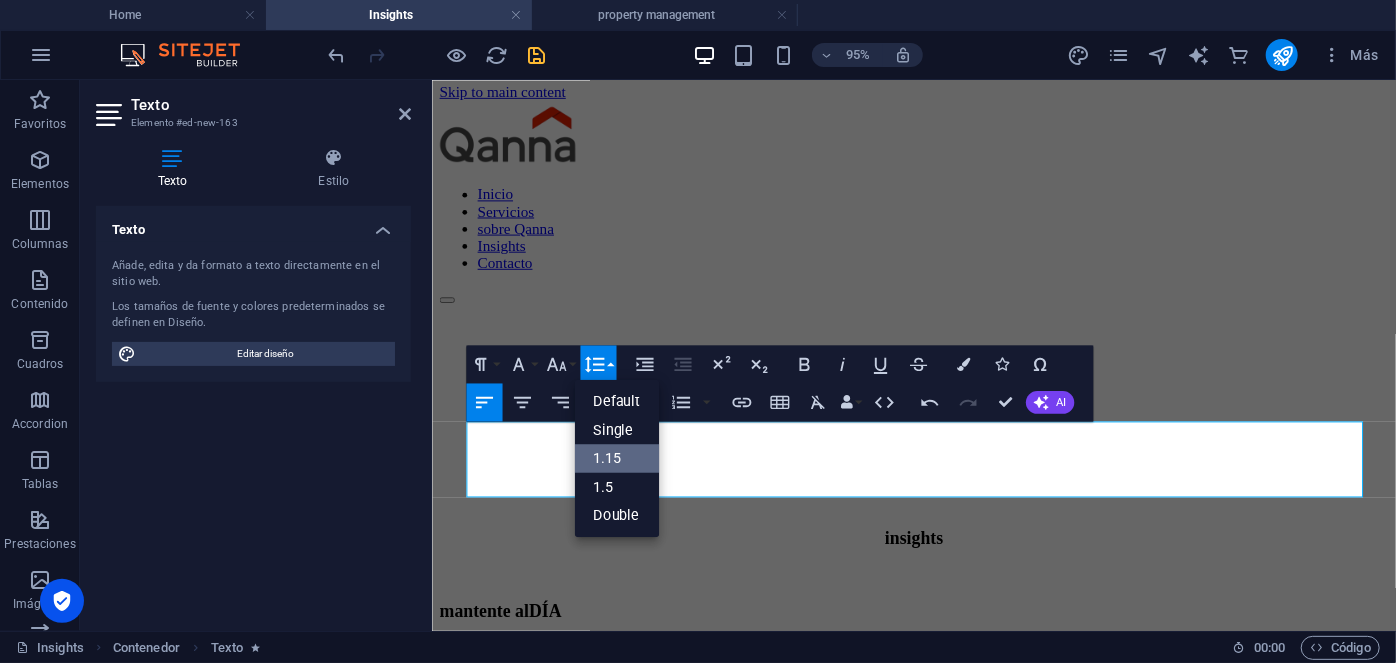 scroll, scrollTop: 0, scrollLeft: 0, axis: both 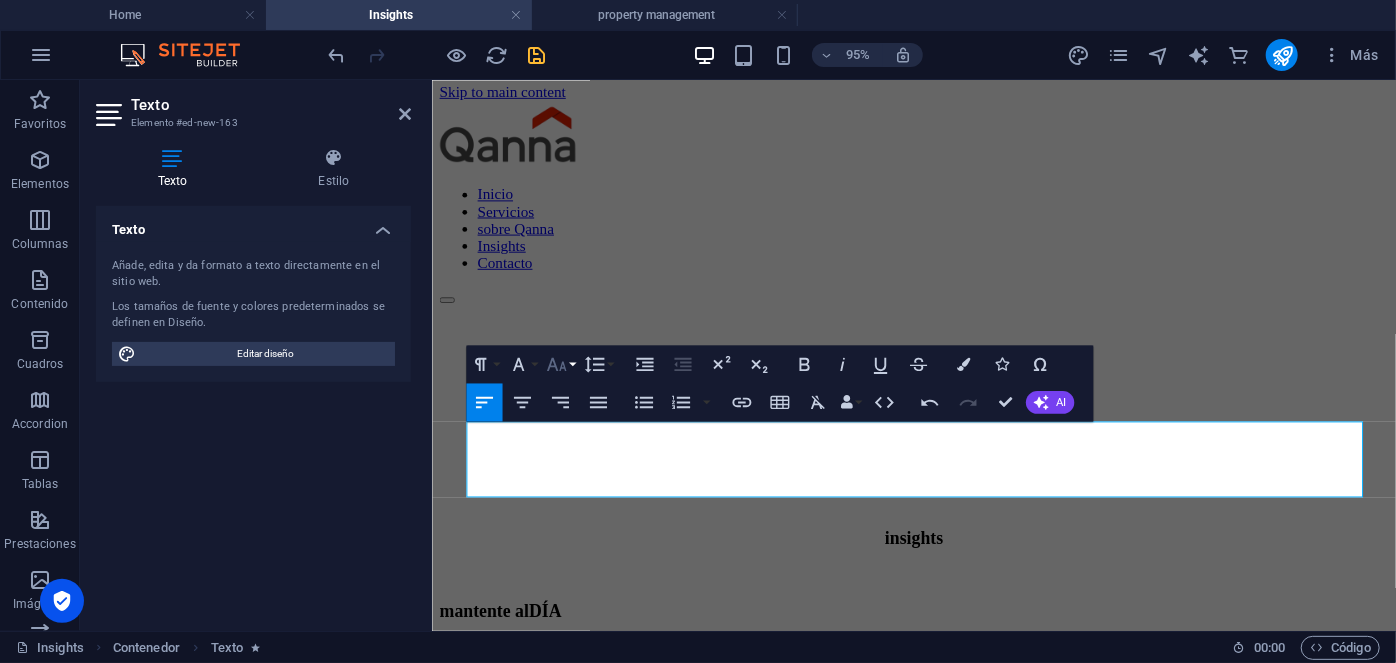 click 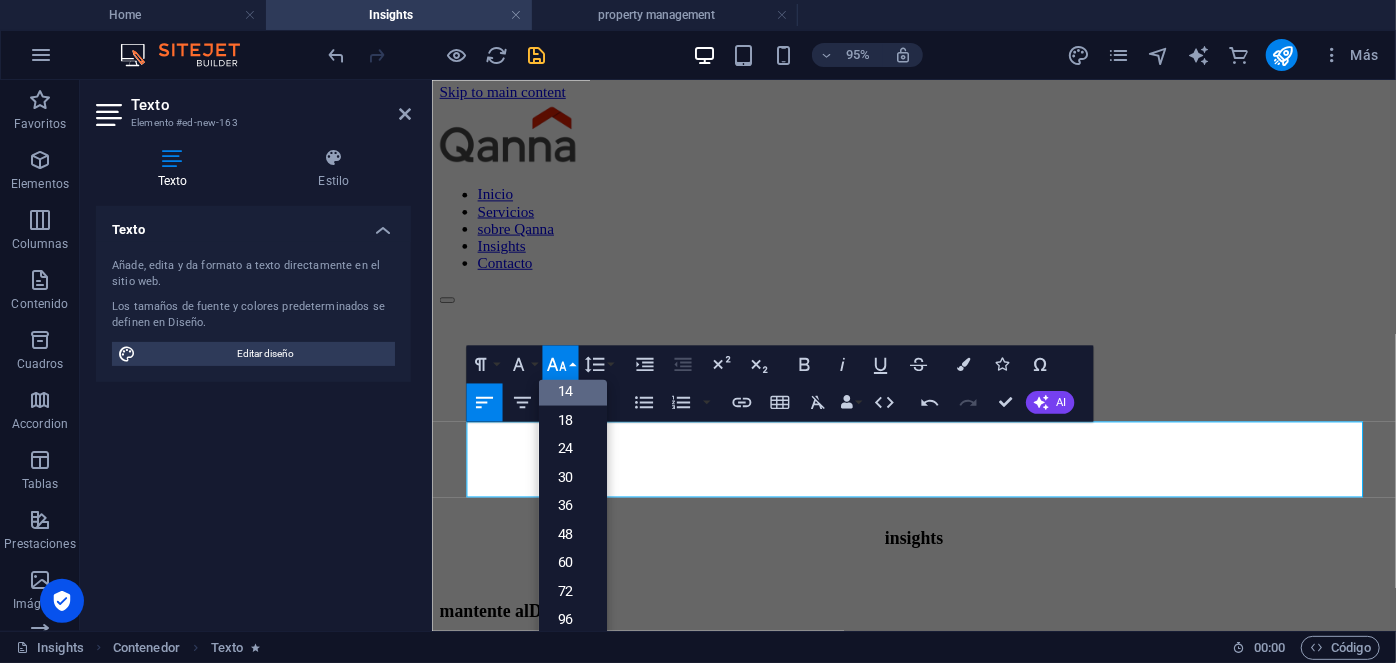 scroll, scrollTop: 161, scrollLeft: 0, axis: vertical 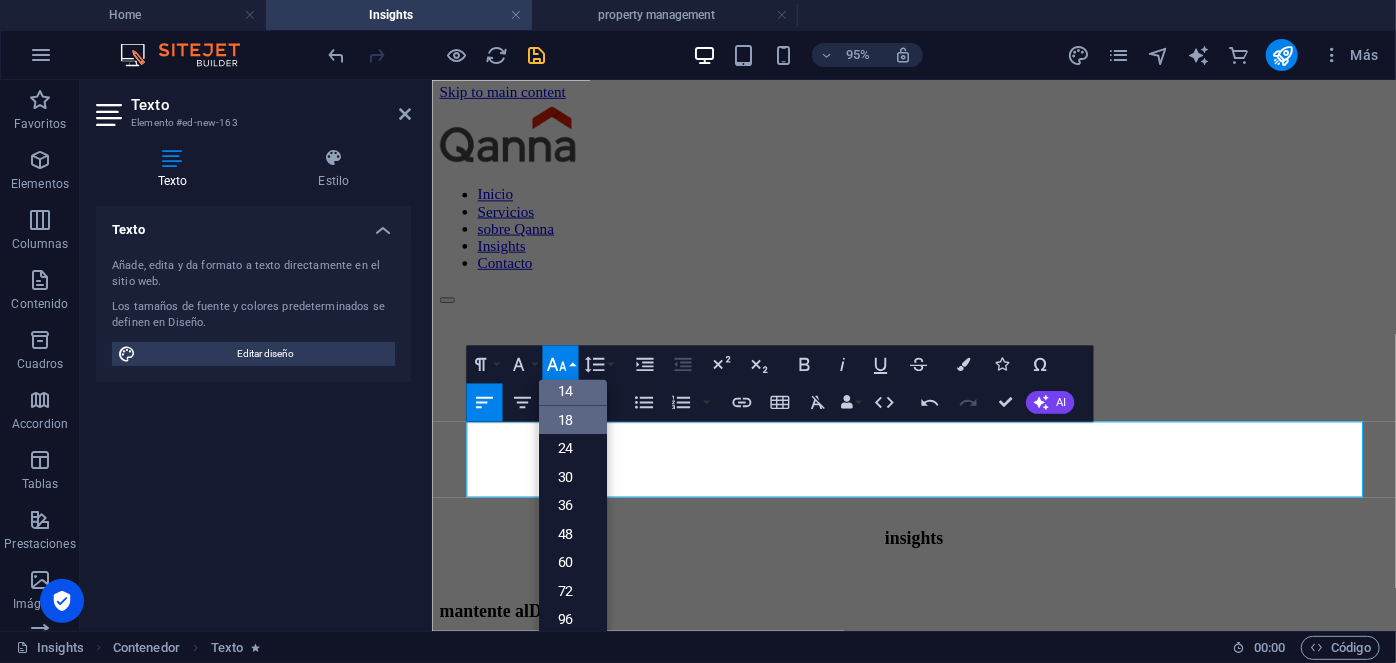 click on "18" at bounding box center (572, 419) 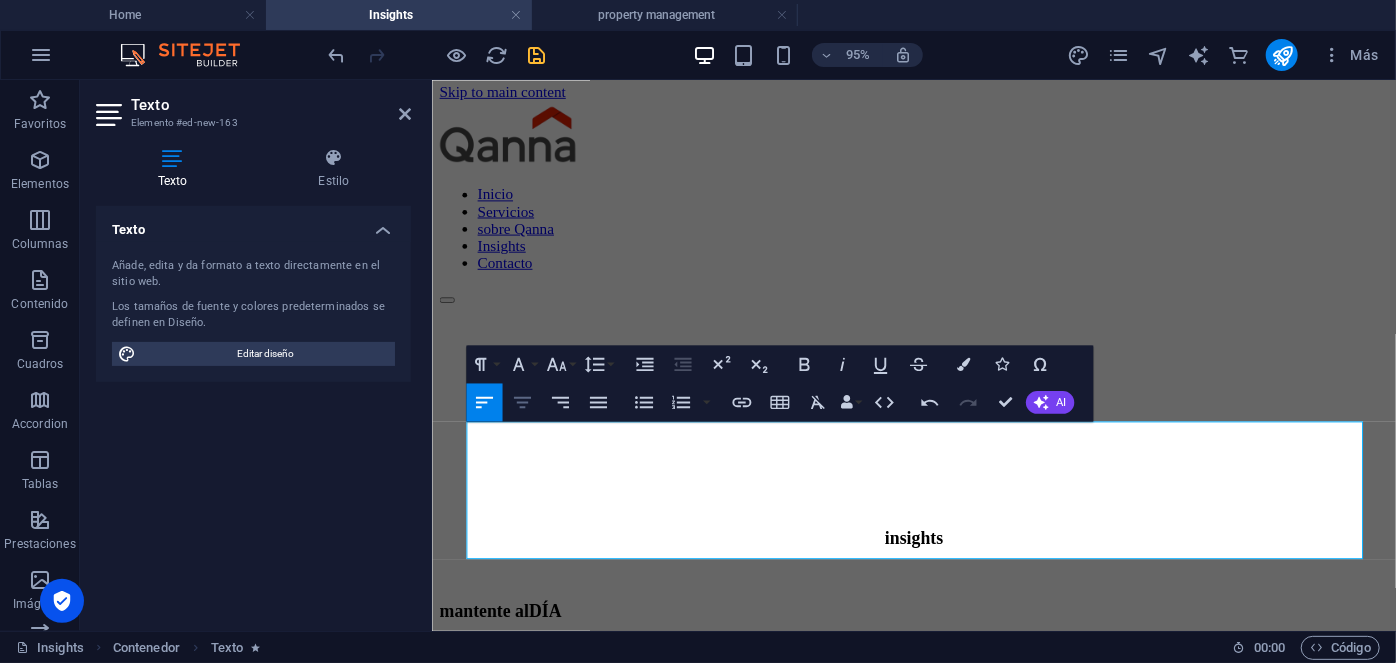 click 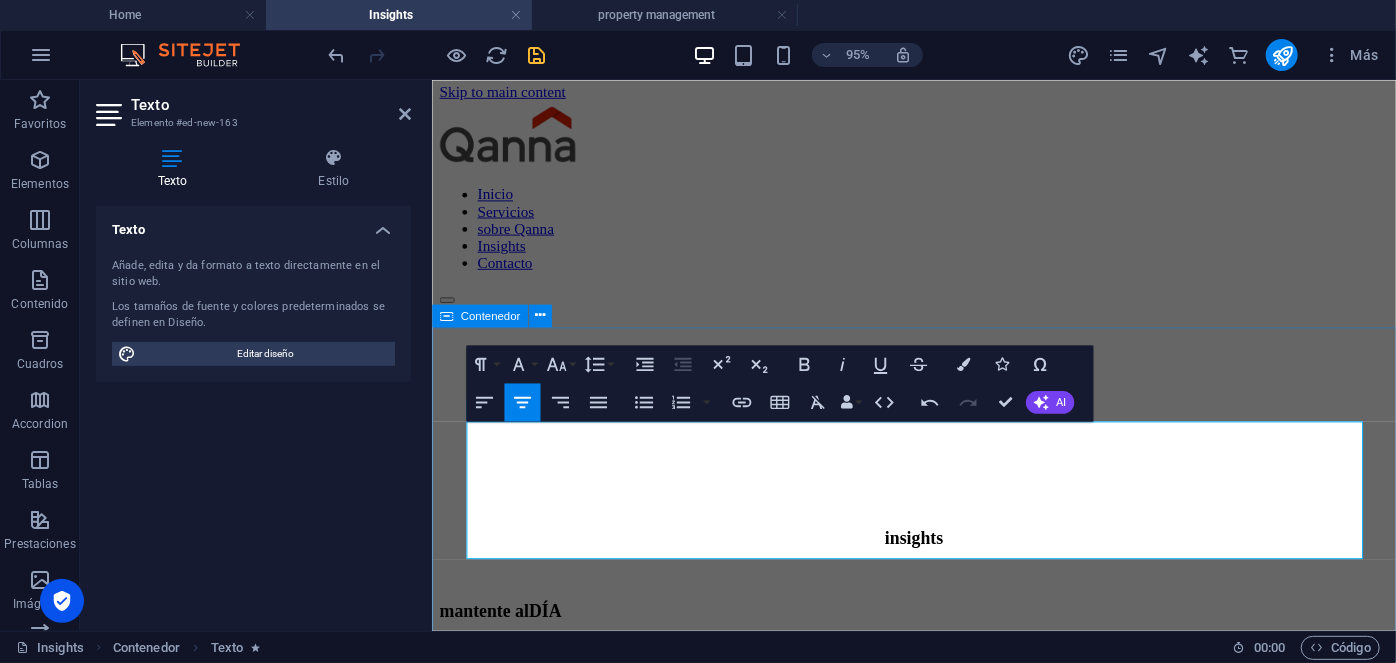 click on "​ mantente al  DÍA Esta sección ha sido cuidadosamente diseñada para servir como un punto de acceso integral donde podrás encontrar una amplia variedad de información vinculada al ámbito de los servicios y las inversiones inmobiliarias. Aquí tendrás a tu disposición artículos especializados, noticias relevantes, normativas vigentes, y contenido de prensa relacionado con el sector, todo recopilado con el propósito de ofrecerte recursos de calidad. Además, esta sección se actualiza periódicamente para garantizar que estés siempre informado sobre las últimas novedades y tendencias [PERSON_NAME], asegurando que el conocimiento que recibes esté alineado con los cambios y avances más actuales del sector. ​ resumen de  negocio ​ resumen de  negocio" at bounding box center (938, 1064) 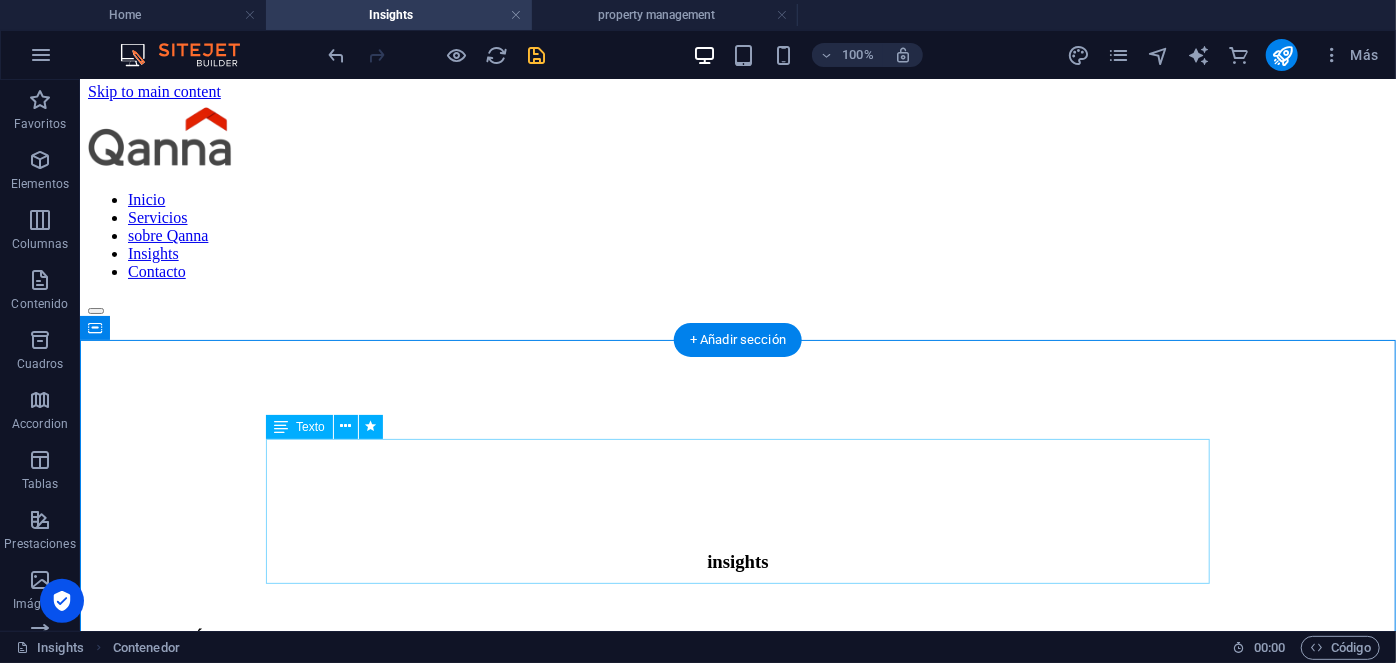 click on "Esta sección ha sido cuidadosamente diseñada para servir como un punto de acceso integral donde podrás encontrar una amplia variedad de información vinculada al ámbito de los servicios y las inversiones inmobiliarias. Aquí tendrás a tu disposición artículos especializados, noticias relevantes, normativas vigentes, y contenido de prensa relacionado con el sector, todo recopilado con el propósito de ofrecerte recursos de calidad. Además, esta sección se actualiza periódicamente para garantizar que estés siempre informado sobre las últimas novedades y tendencias [PERSON_NAME], asegurando que el conocimiento que recibes esté alineado con los cambios y avances más actuales del sector." at bounding box center [737, 763] 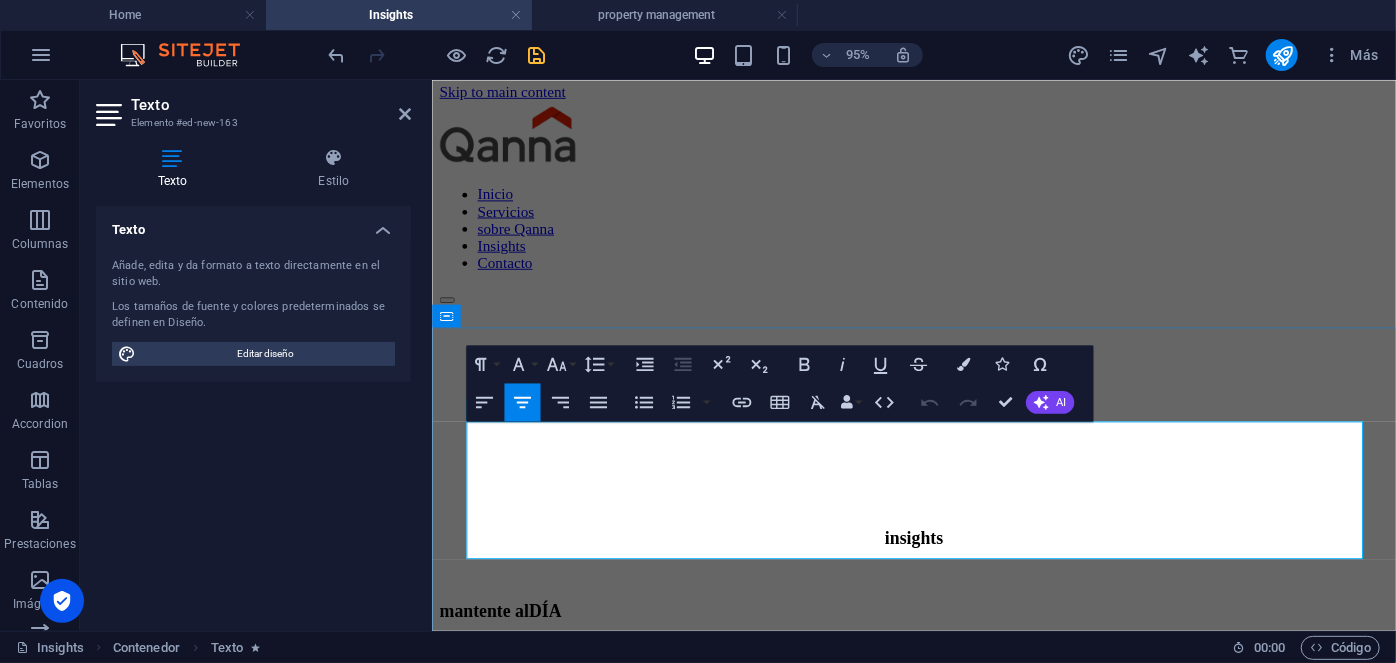 drag, startPoint x: 814, startPoint y: 451, endPoint x: 679, endPoint y: 448, distance: 135.03333 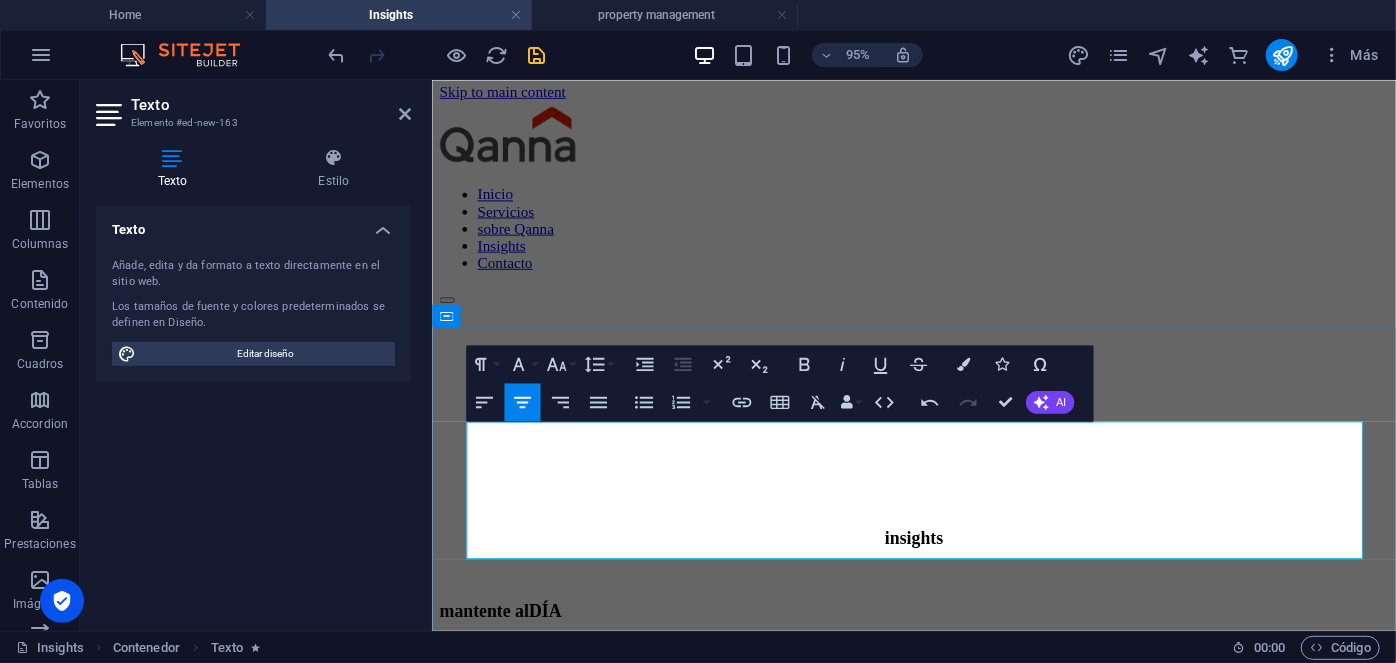 drag, startPoint x: 1238, startPoint y: 488, endPoint x: 1129, endPoint y: 496, distance: 109.29318 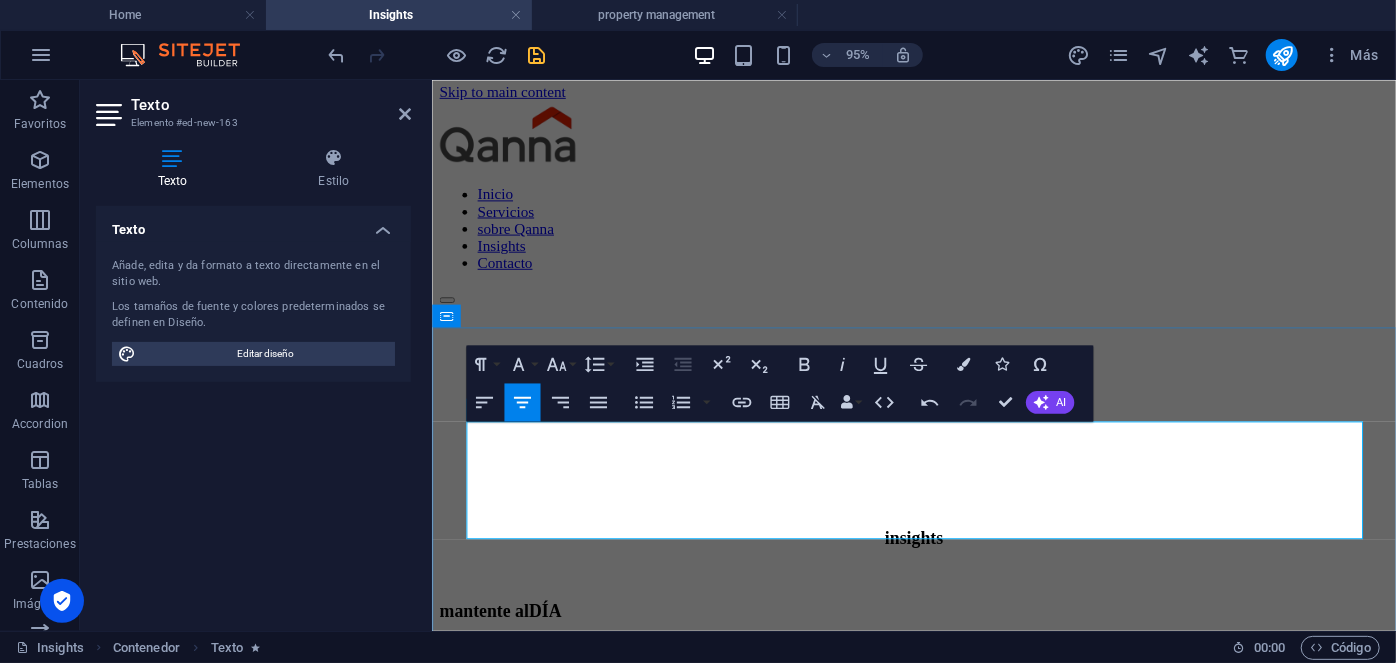 click on "Esta sección ha sido diseñada para servir como un punto de acceso integral donde podrás encontrar una amplia variedad de información vinculada al ámbito de los servicios y las inversiones inmobiliarias. Aquí tendrás a tu disposición artículos especializados, noticias relevantes, normativas vigentes, y prensa relacionado con el sector, todo recopilado con el propósito de ofrecerte recursos de calidad. Además, esta sección se actualiza periódicamente para garantizar que estés siempre informado sobre las últimas novedades y tendencias [PERSON_NAME], asegurando que el conocimiento que recibes esté alineado con los cambios y avances más actuales del sector." at bounding box center [938, 774] 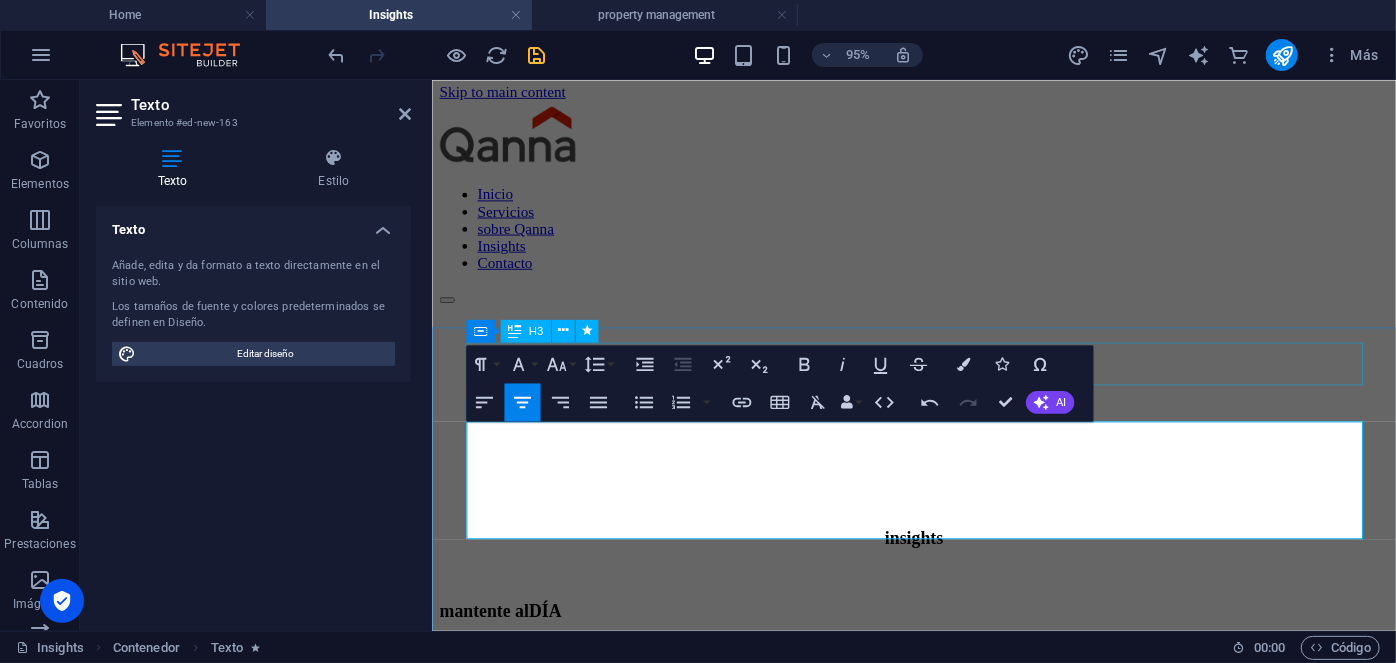 click on "​ mantente al  DÍA" at bounding box center (938, 621) 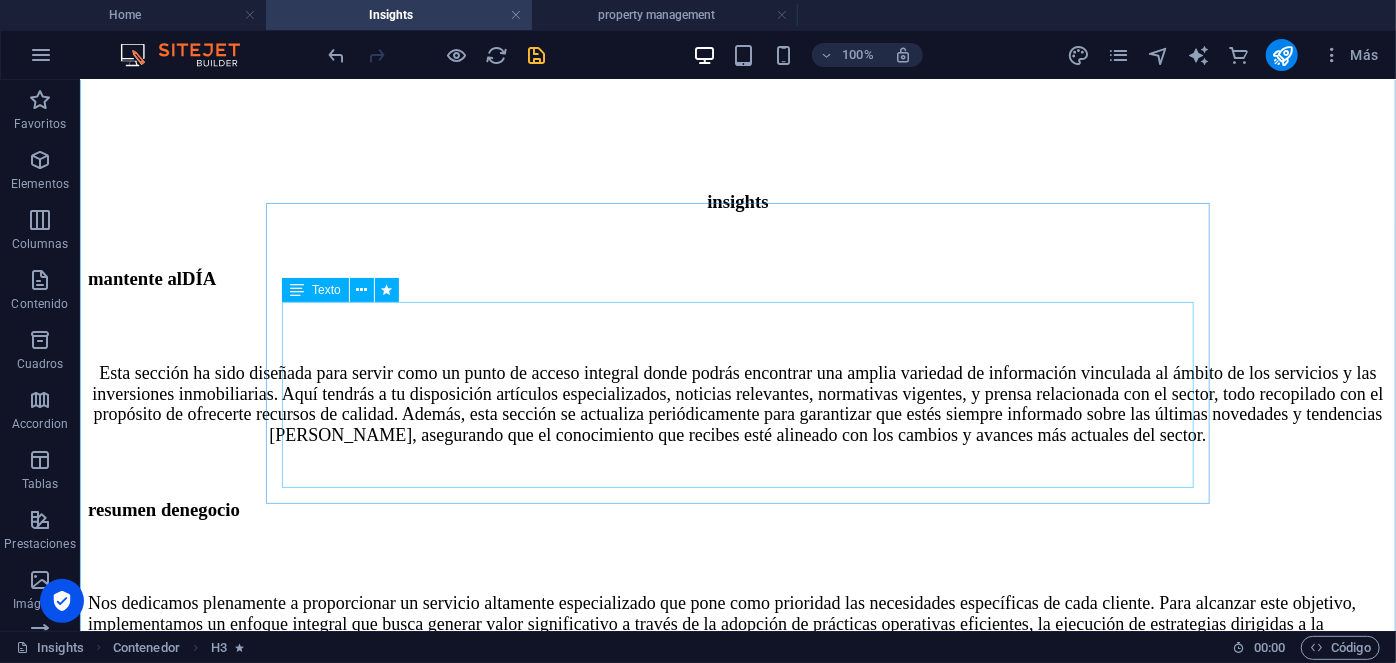 scroll, scrollTop: 365, scrollLeft: 0, axis: vertical 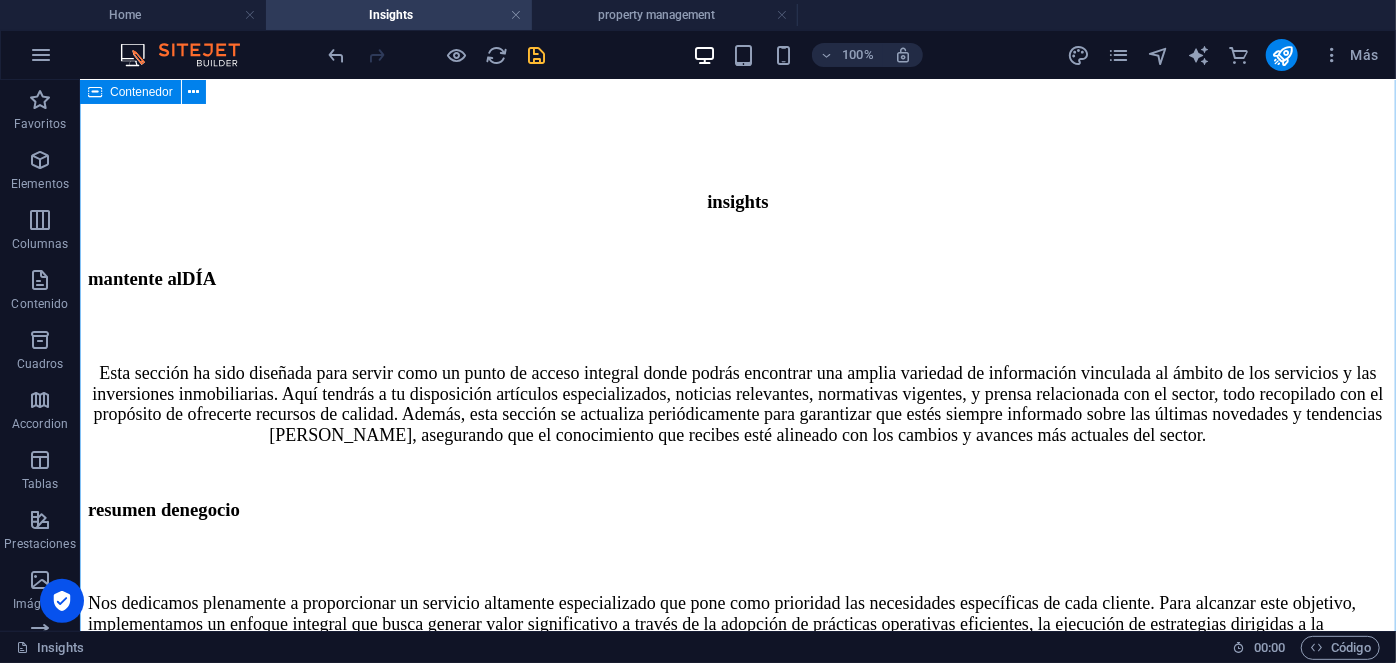 click on "​ mantente al  DÍA Esta sección ha sido diseñada para servir como un punto de acceso integral donde podrás encontrar una amplia variedad de información vinculada al ámbito de los servicios y las inversiones inmobiliarias. Aquí tendrás a tu disposición artículos especializados, noticias relevantes, normativas vigentes, y prensa relacionada con el sector, todo recopilado con el propósito de ofrecerte recursos de calidad. Además, esta sección se actualiza periódicamente para garantizar que estés siempre informado sobre las últimas novedades y tendencias [PERSON_NAME], asegurando que el conocimiento que recibes esté alineado con los cambios y avances más actuales del sector. ​ resumen de  negocio ​ resumen de  negocio" at bounding box center [737, 662] 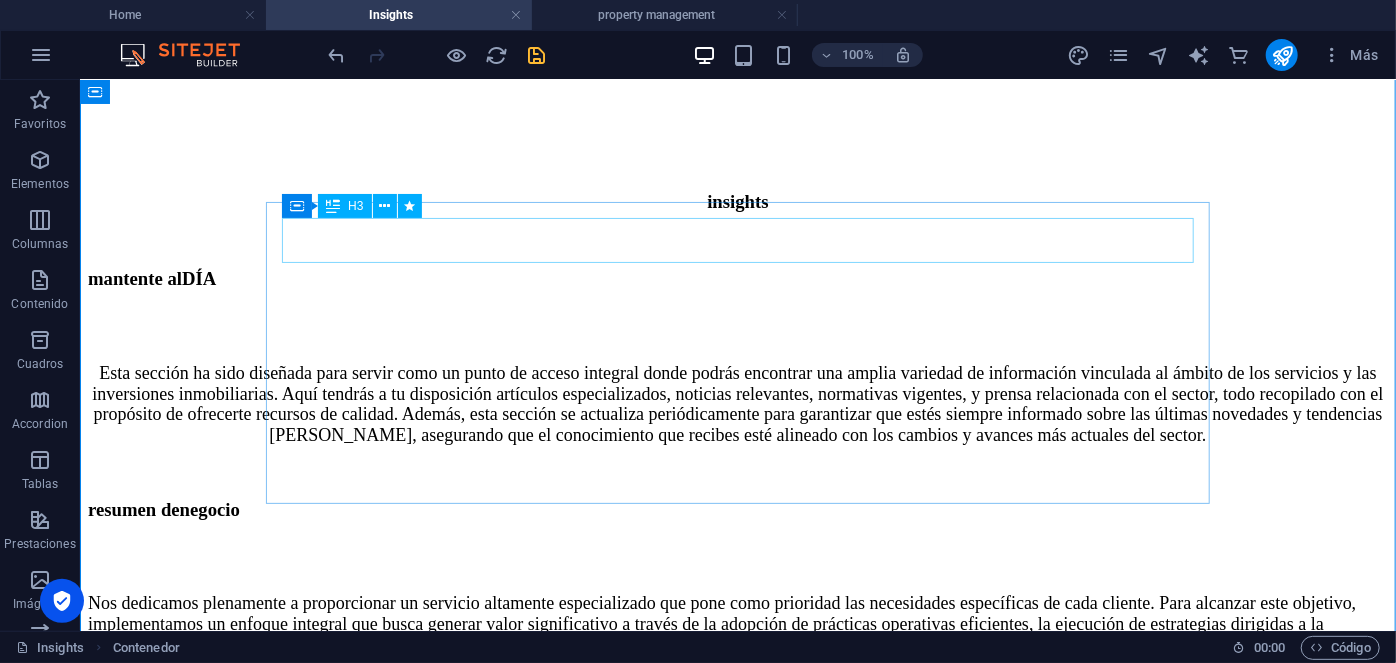 click on "​ resumen de  negocio" at bounding box center [737, 490] 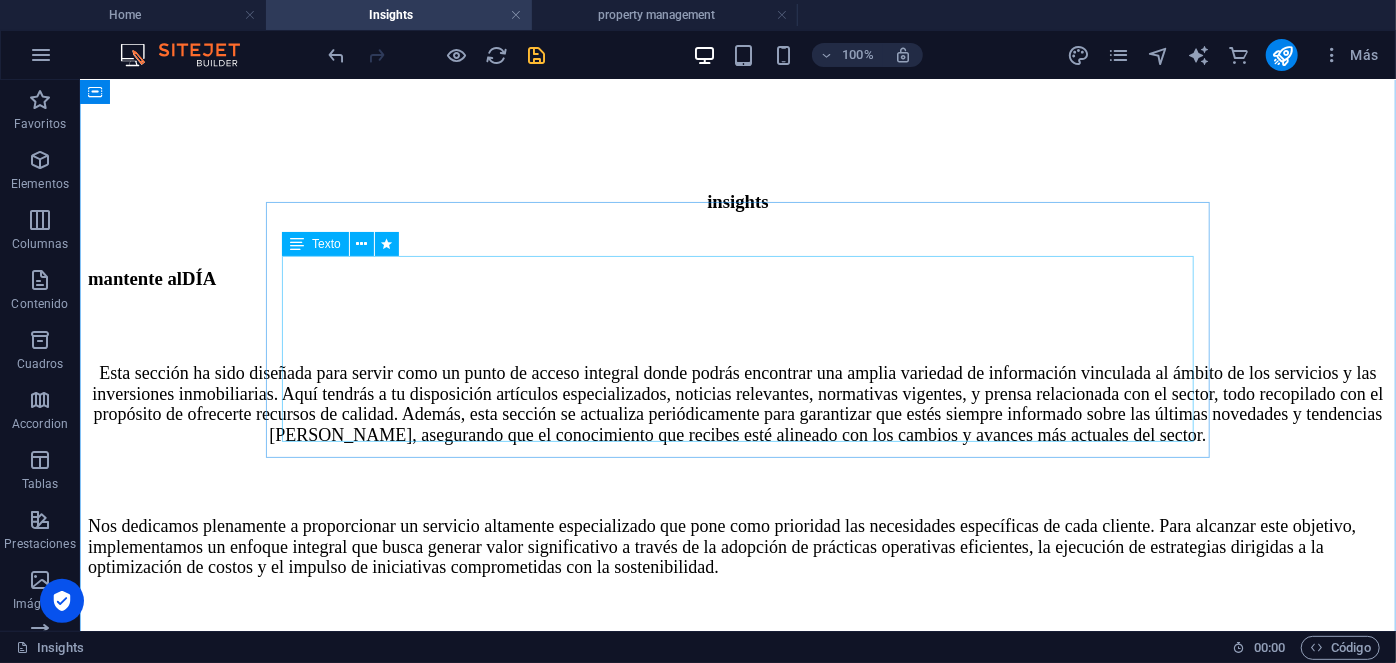 click on "Nos dedicamos plenamente a proporcionar un servicio altamente especializado que pone como prioridad las necesidades específicas de cada cliente. Para alcanzar este objetivo, implementamos un enfoque integral que busca generar valor significativo a través de la adopción de prácticas operativas eficientes, la ejecución de estrategias dirigidas a la optimización de costos y el impulso de iniciativas comprometidas con la sostenibilidad. Nuestro compromiso también incluye una mejora continua en la operación y gestión de sistemas, respaldada por soluciones tecnológicas innovadoras que están a la vanguardia del sector. Adicionalmente, diseñamos y desarrollamos programas integrales enfocados en la gestión avanzada de edificios, asegurando un equilibrio perfecto entre funcionalidad, eficiencia y responsabilidad con el entorno." at bounding box center [737, 603] 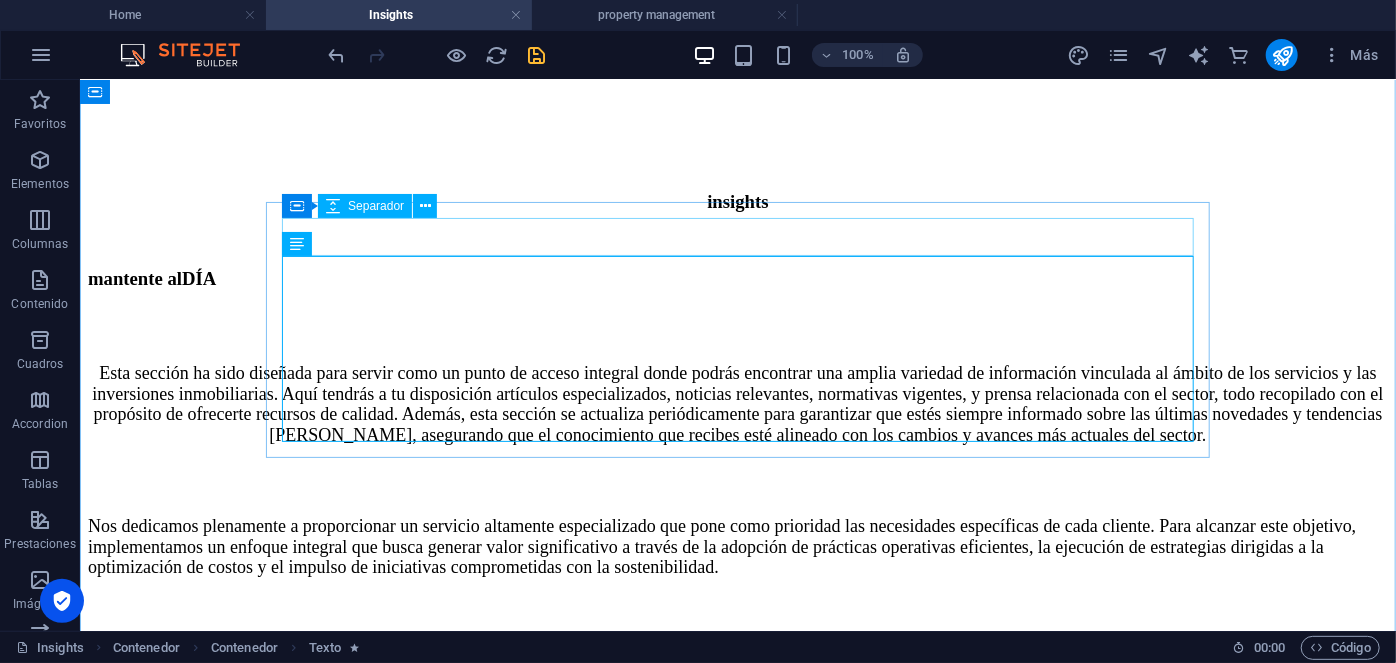 click at bounding box center [737, 480] 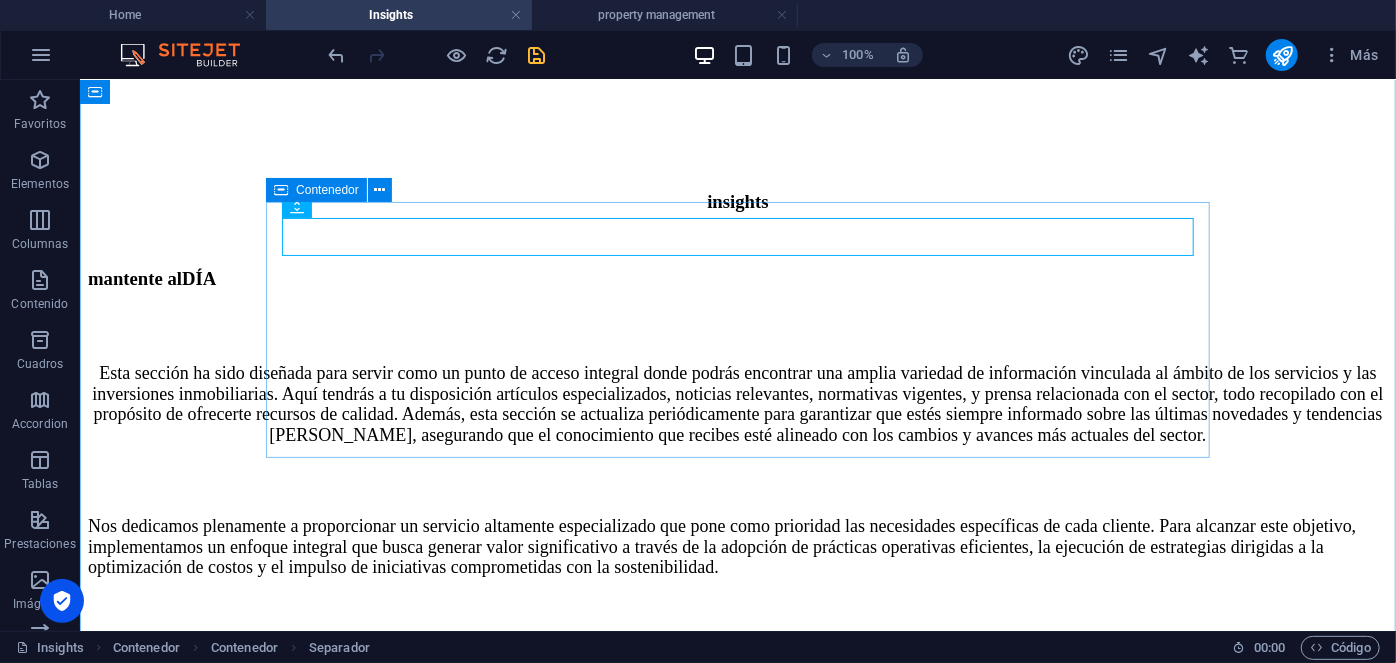 click on "Nos dedicamos plenamente a proporcionar un servicio altamente especializado que pone como prioridad las necesidades específicas de cada cliente. Para alcanzar este objetivo, implementamos un enfoque integral que busca generar valor significativo a través de la adopción de prácticas operativas eficientes, la ejecución de estrategias dirigidas a la optimización de costos y el impulso de iniciativas comprometidas con la sostenibilidad. Nuestro compromiso también incluye una mejora continua en la operación y gestión de sistemas, respaldada por soluciones tecnológicas innovadoras que están a la vanguardia del sector. Adicionalmente, diseñamos y desarrollamos programas integrales enfocados en la gestión avanzada de edificios, asegurando un equilibrio perfecto entre funcionalidad, eficiencia y responsabilidad con el entorno." at bounding box center (737, 576) 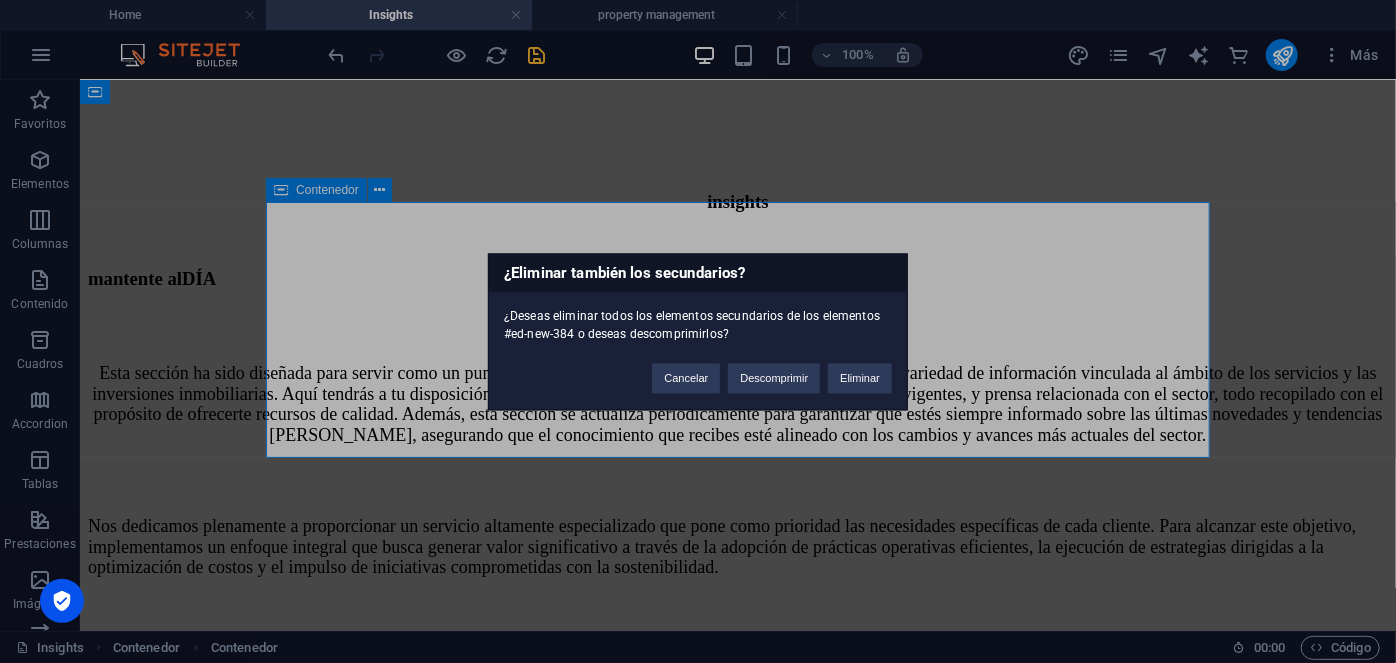 type 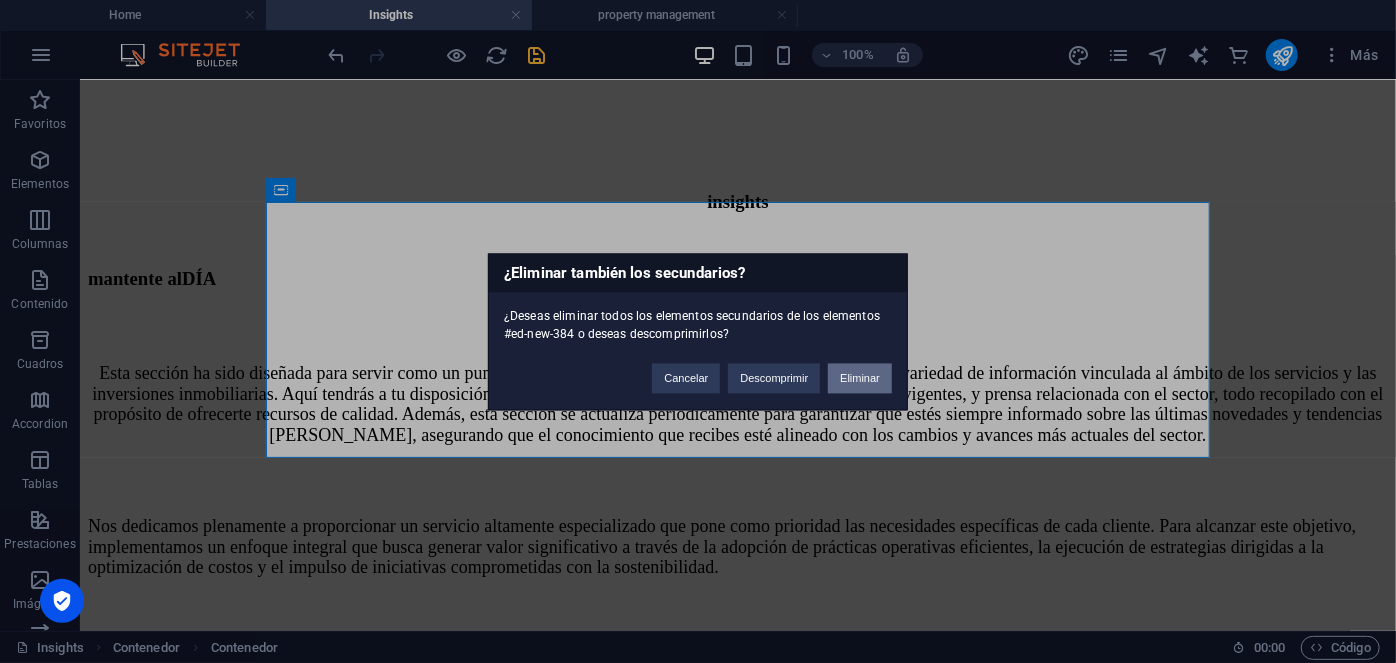 click on "Eliminar" at bounding box center [860, 378] 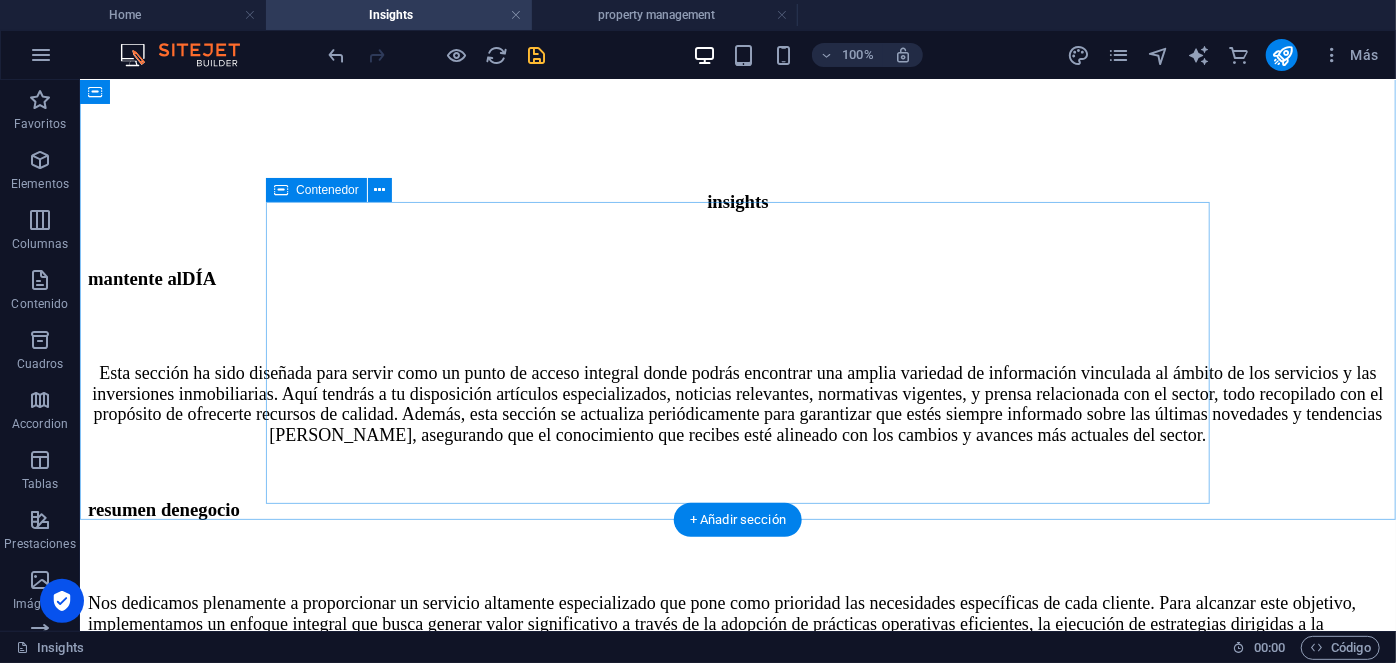 click on "​ resumen de  negocio Nos dedicamos plenamente a proporcionar un servicio altamente especializado que pone como prioridad las necesidades específicas de cada cliente. Para alcanzar este objetivo, implementamos un enfoque integral que busca generar valor significativo a través de la adopción de prácticas operativas eficientes, la ejecución de estrategias dirigidas a la optimización de costos y el impulso de iniciativas comprometidas con la sostenibilidad. Nuestro compromiso también incluye una mejora continua en la operación y gestión de sistemas, respaldada por soluciones tecnológicas innovadoras que están a la vanguardia del sector. Adicionalmente, diseñamos y desarrollamos programas integrales enfocados en la gestión avanzada de edificios, asegurando un equilibrio perfecto entre funcionalidad, eficiencia y responsabilidad con el entorno." at bounding box center (737, 615) 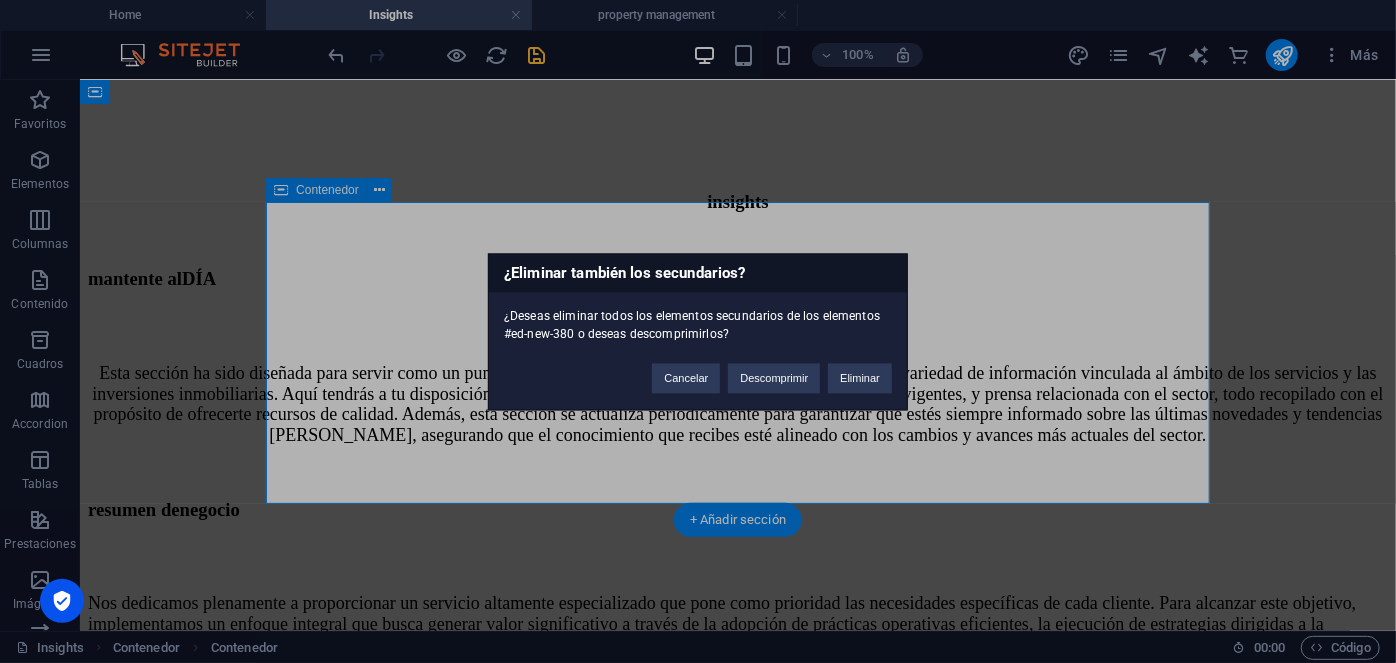 type 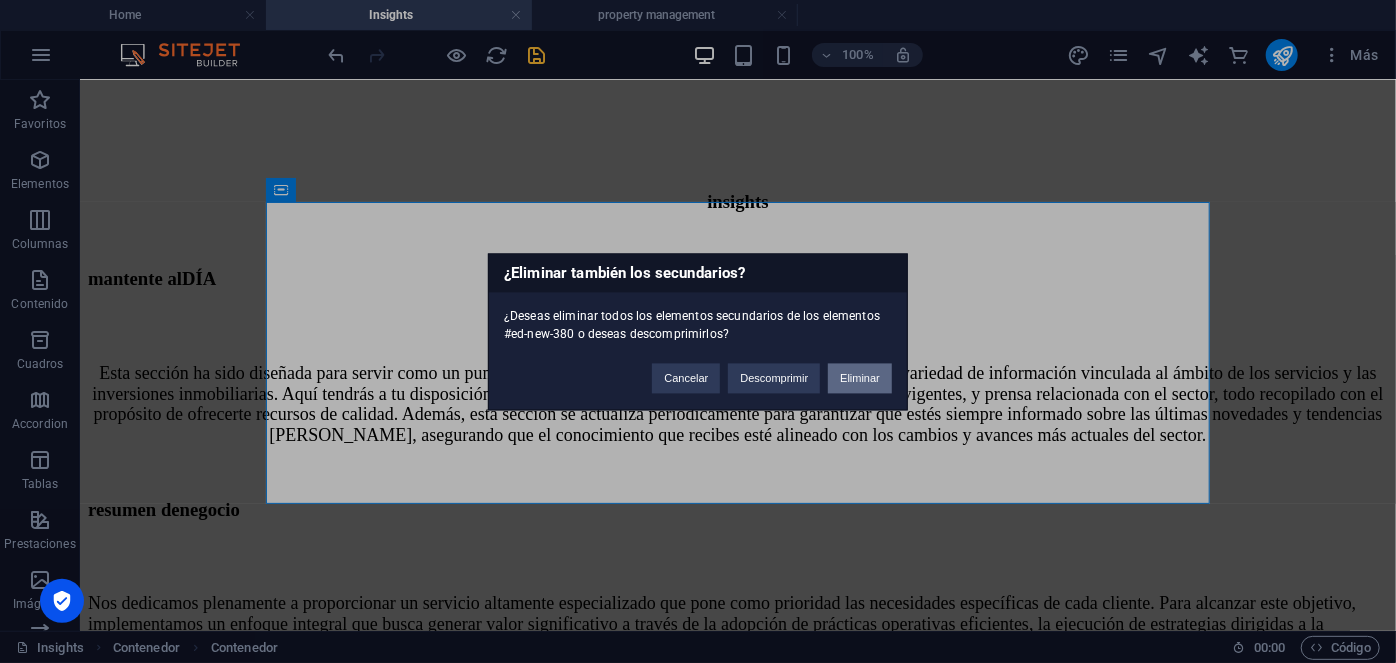 click on "Eliminar" at bounding box center [860, 378] 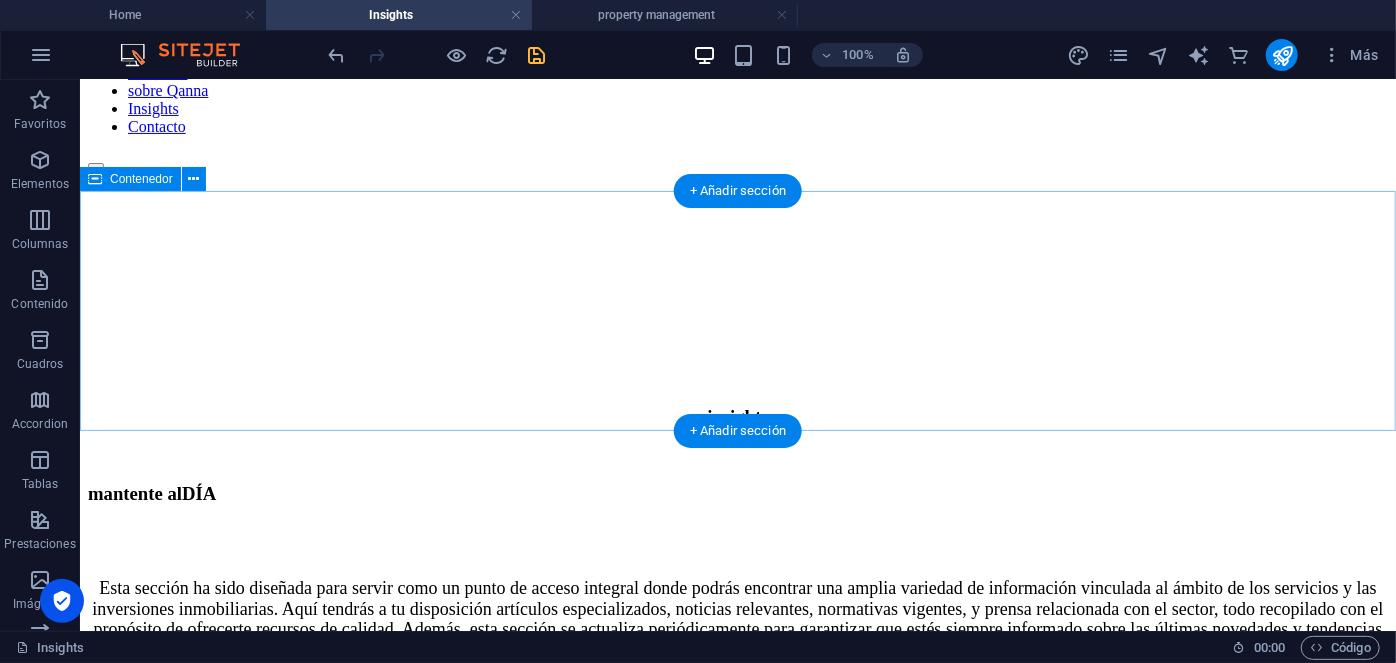 scroll, scrollTop: 149, scrollLeft: 0, axis: vertical 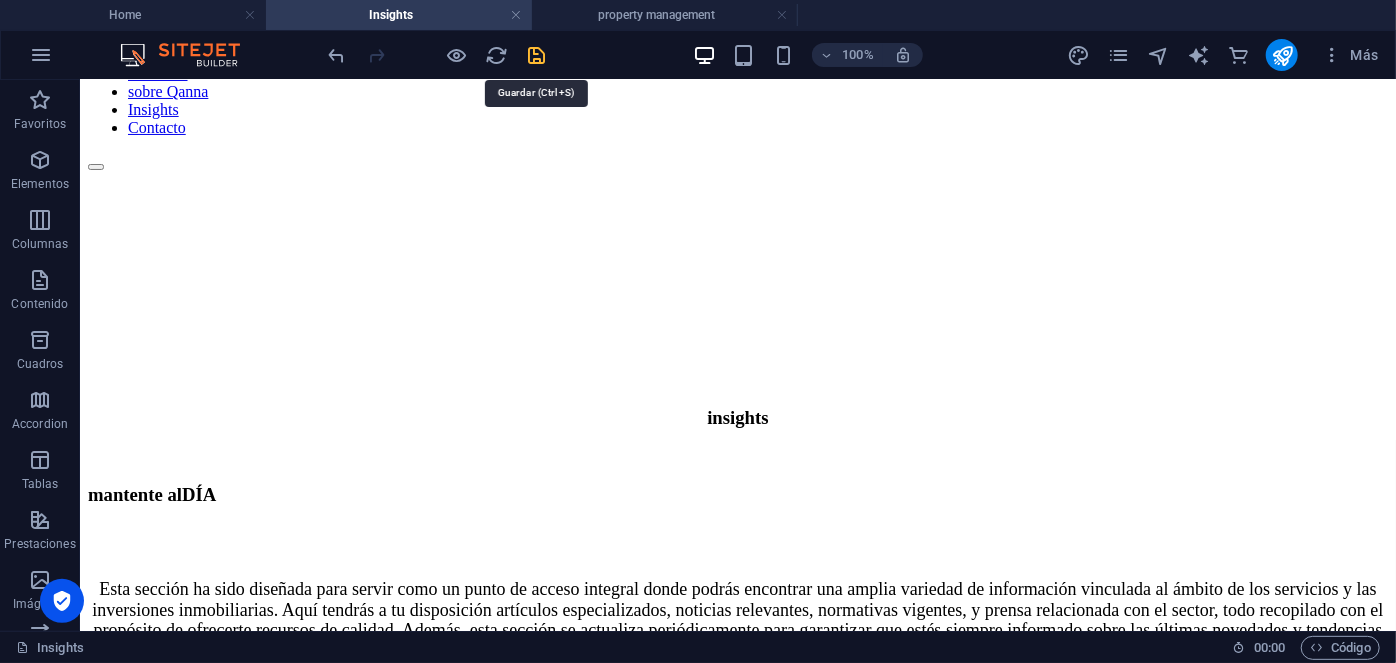 click at bounding box center [537, 55] 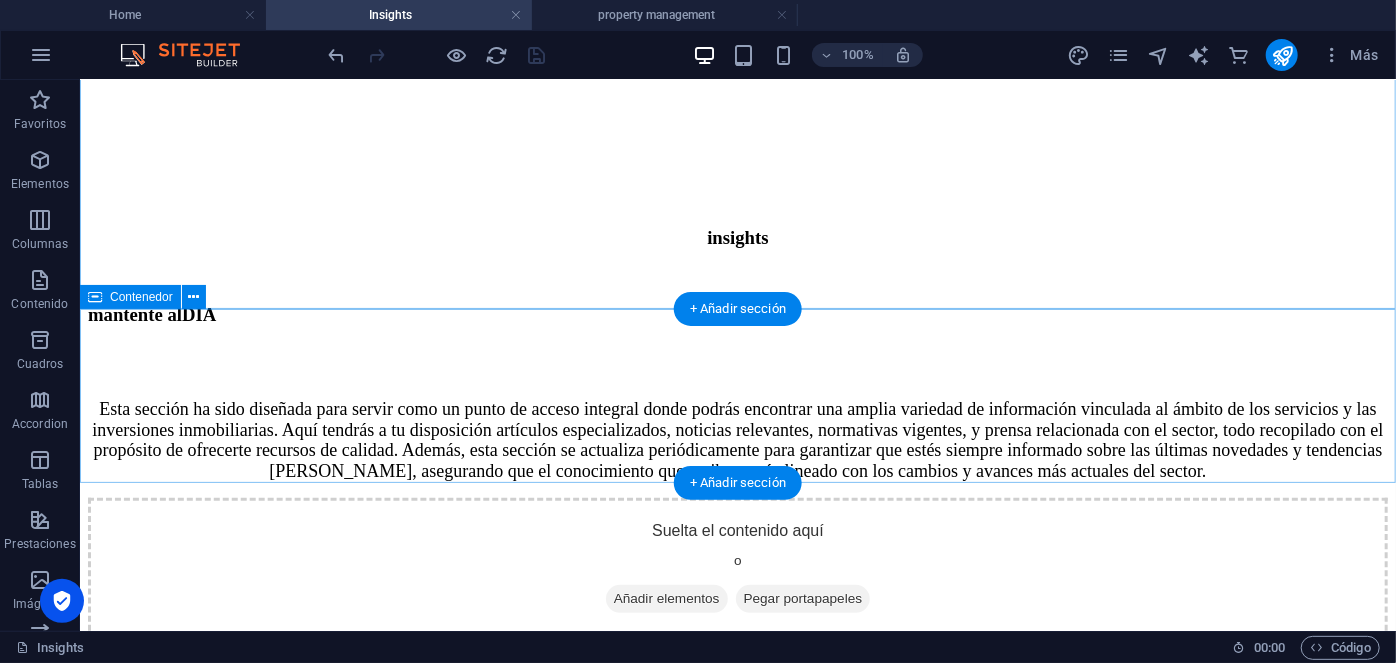 scroll, scrollTop: 360, scrollLeft: 0, axis: vertical 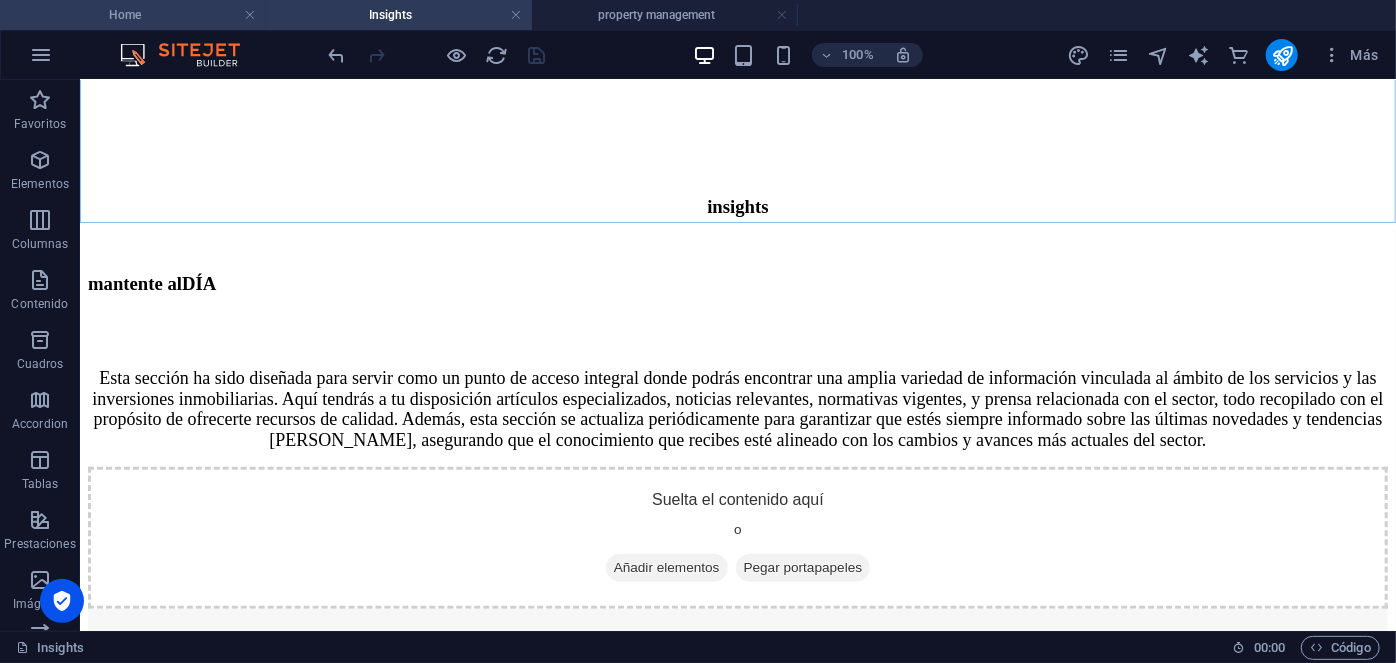 click on "Home" at bounding box center (133, 15) 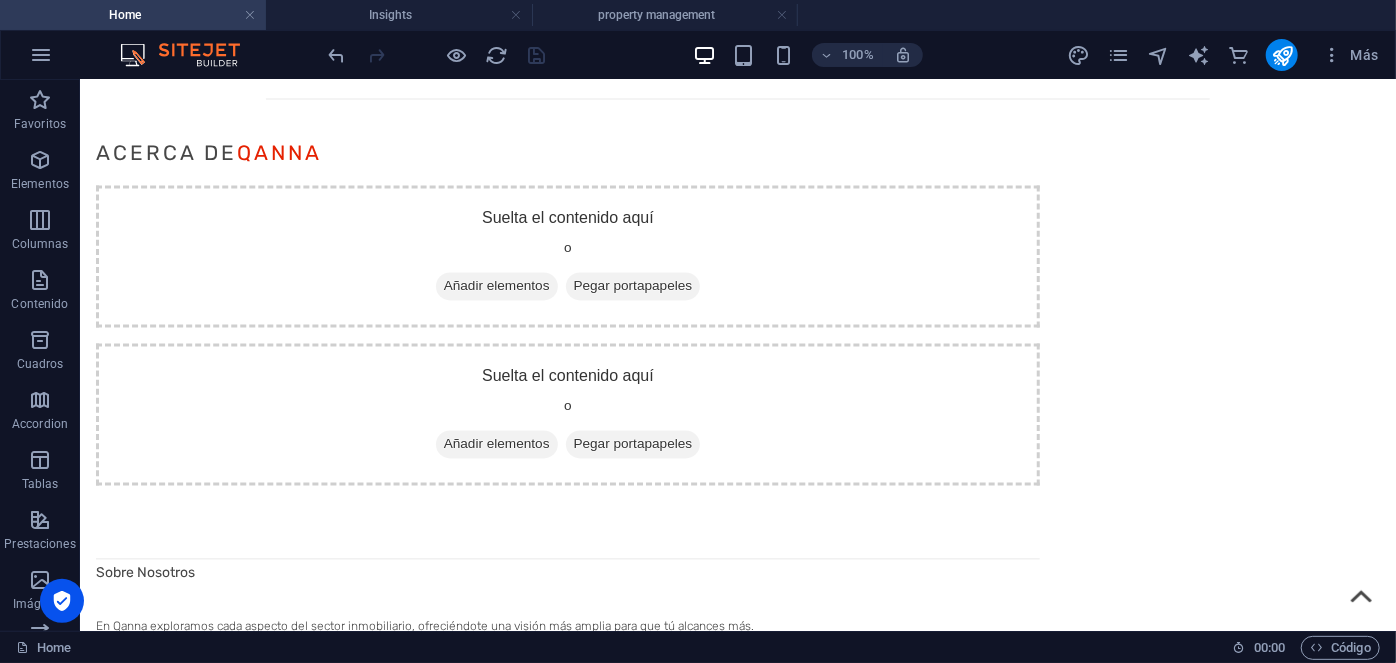 scroll, scrollTop: 0, scrollLeft: 0, axis: both 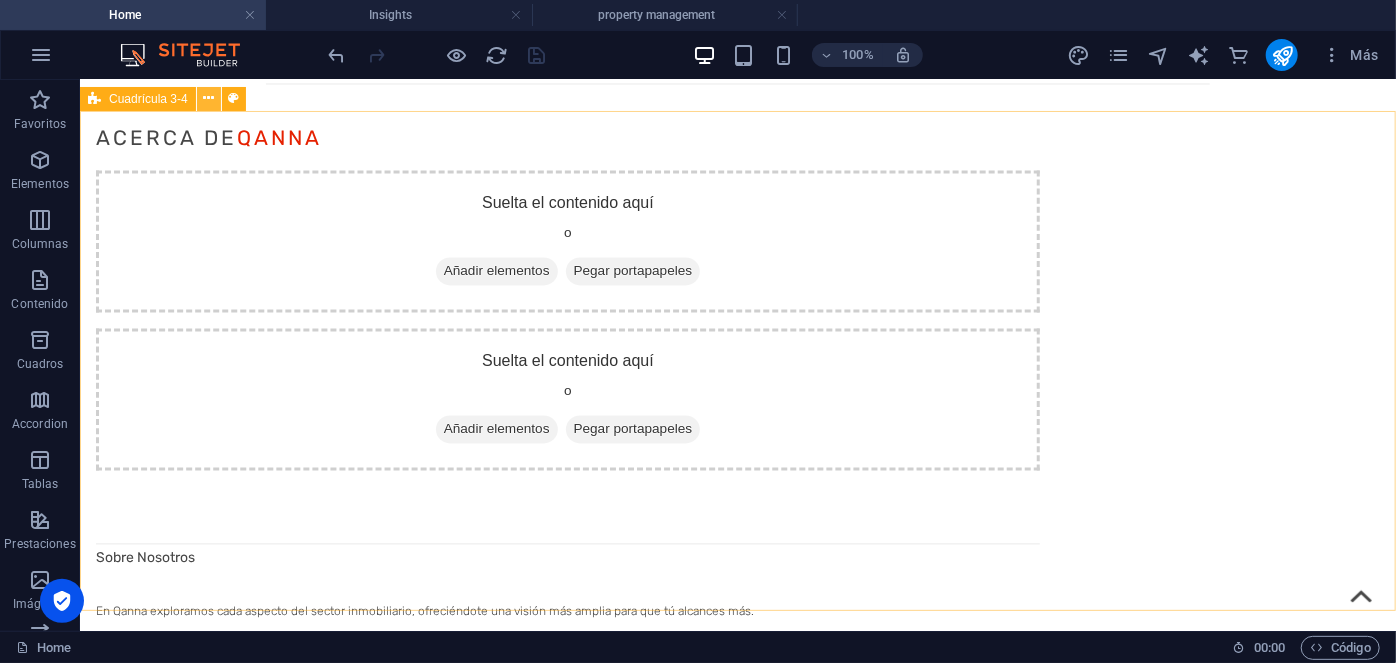 click at bounding box center [208, 98] 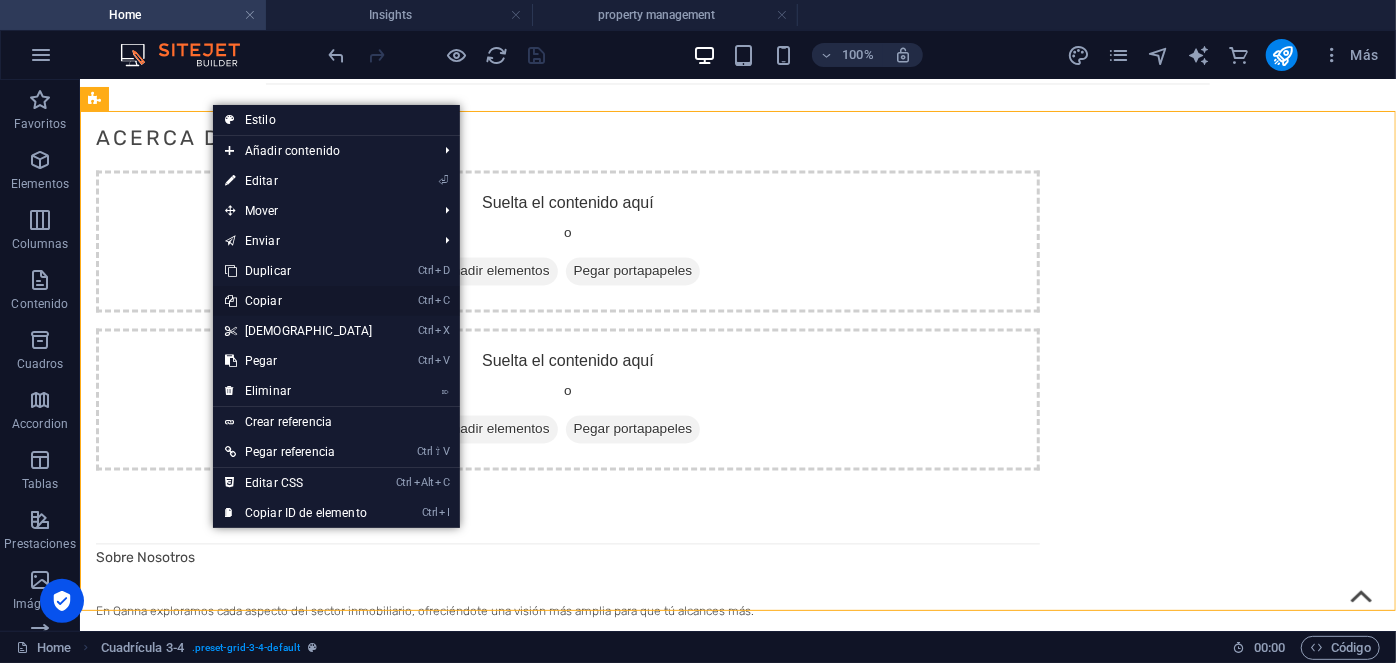 click on "Ctrl C  Copiar" at bounding box center (299, 301) 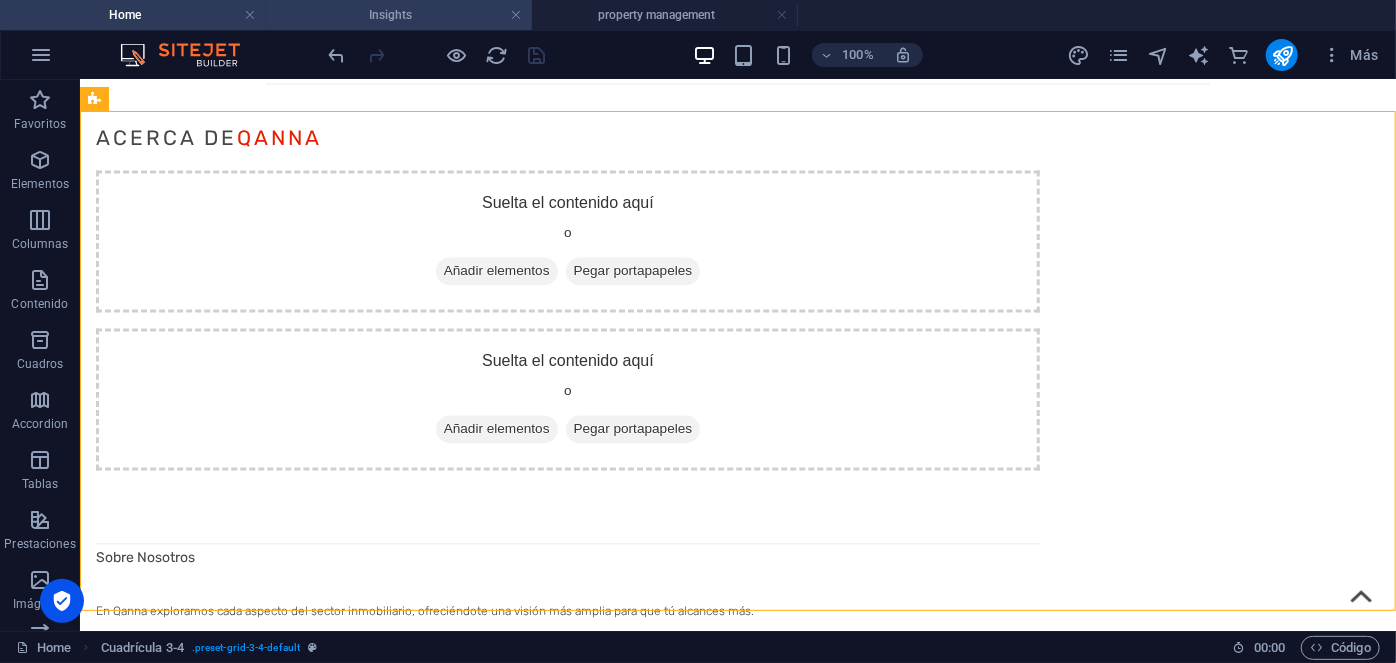 click on "Insights" at bounding box center [399, 15] 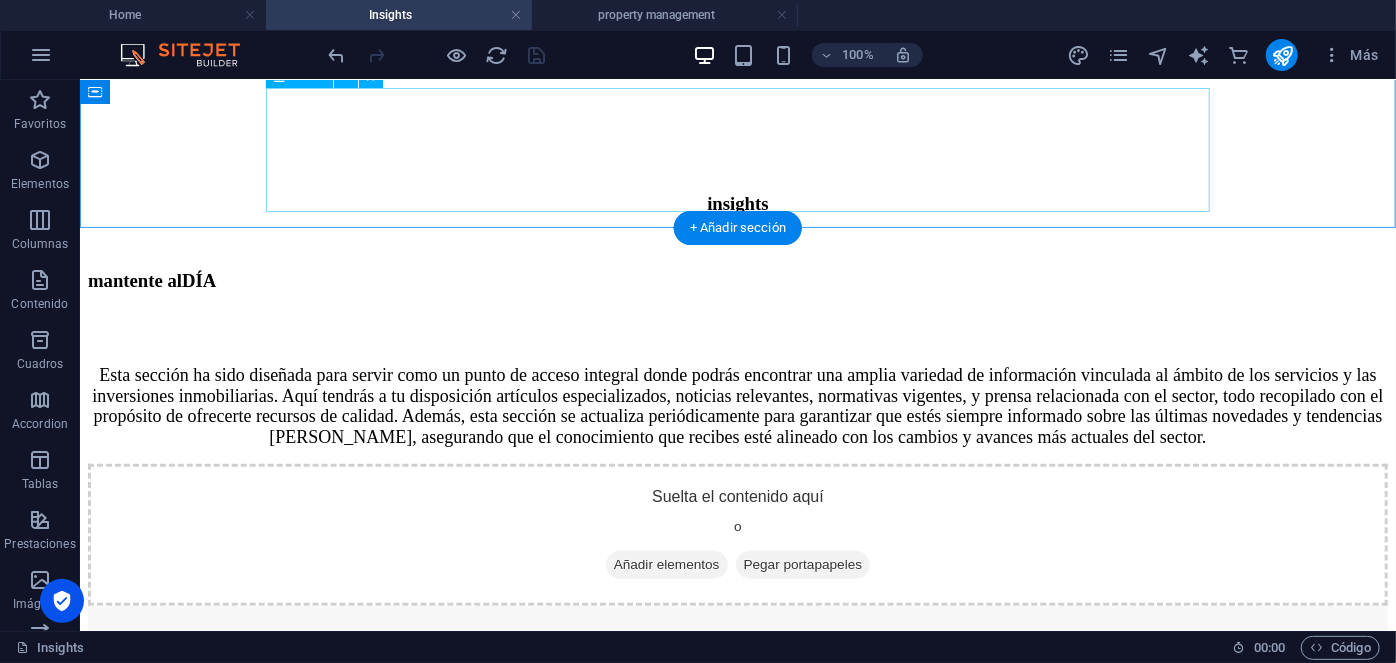 scroll, scrollTop: 376, scrollLeft: 0, axis: vertical 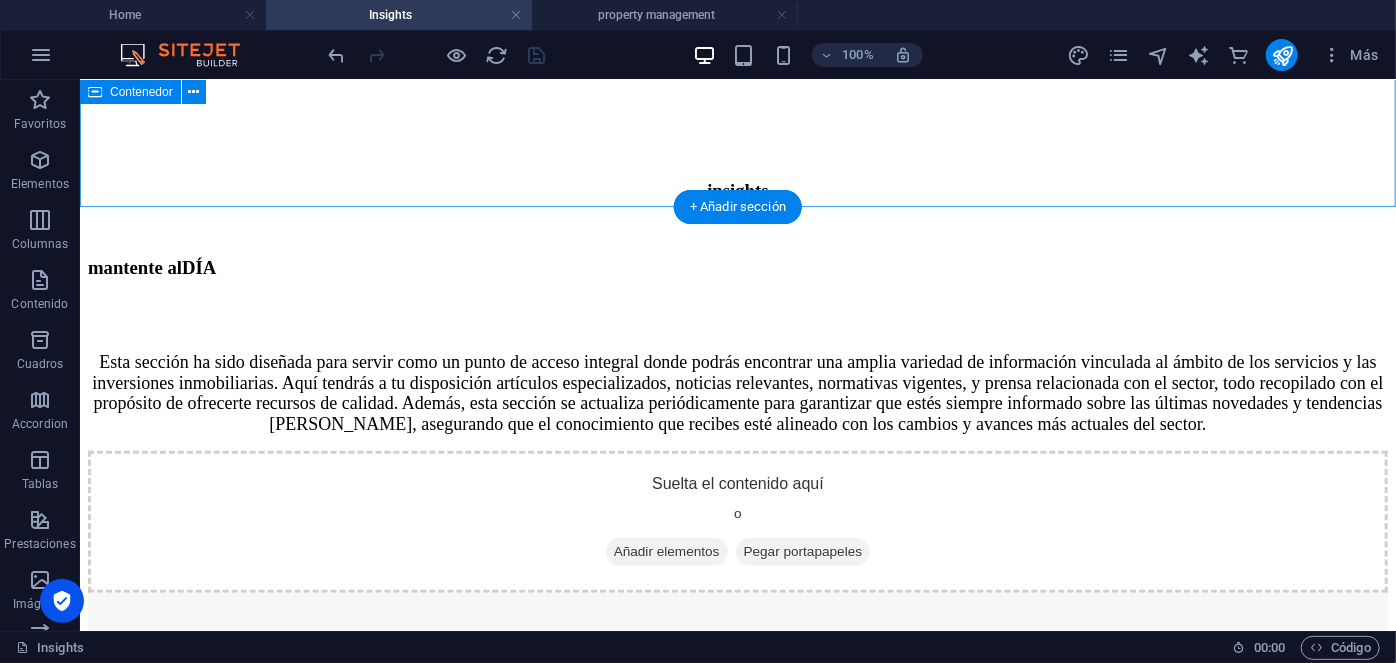 click on "​ mantente al  DÍA Esta sección ha sido diseñada para servir como un punto de acceso integral donde podrás encontrar una amplia variedad de información vinculada al ámbito de los servicios y las inversiones inmobiliarias. Aquí tendrás a tu disposición artículos especializados, noticias relevantes, normativas vigentes, y prensa relacionada con el sector, todo recopilado con el propósito de ofrecerte recursos de calidad. Además, esta sección se actualiza periódicamente para garantizar que estés siempre informado sobre las últimas novedades y tendencias [PERSON_NAME], asegurando que el conocimiento que recibes esté alineado con los cambios y avances más actuales del sector." at bounding box center [737, 327] 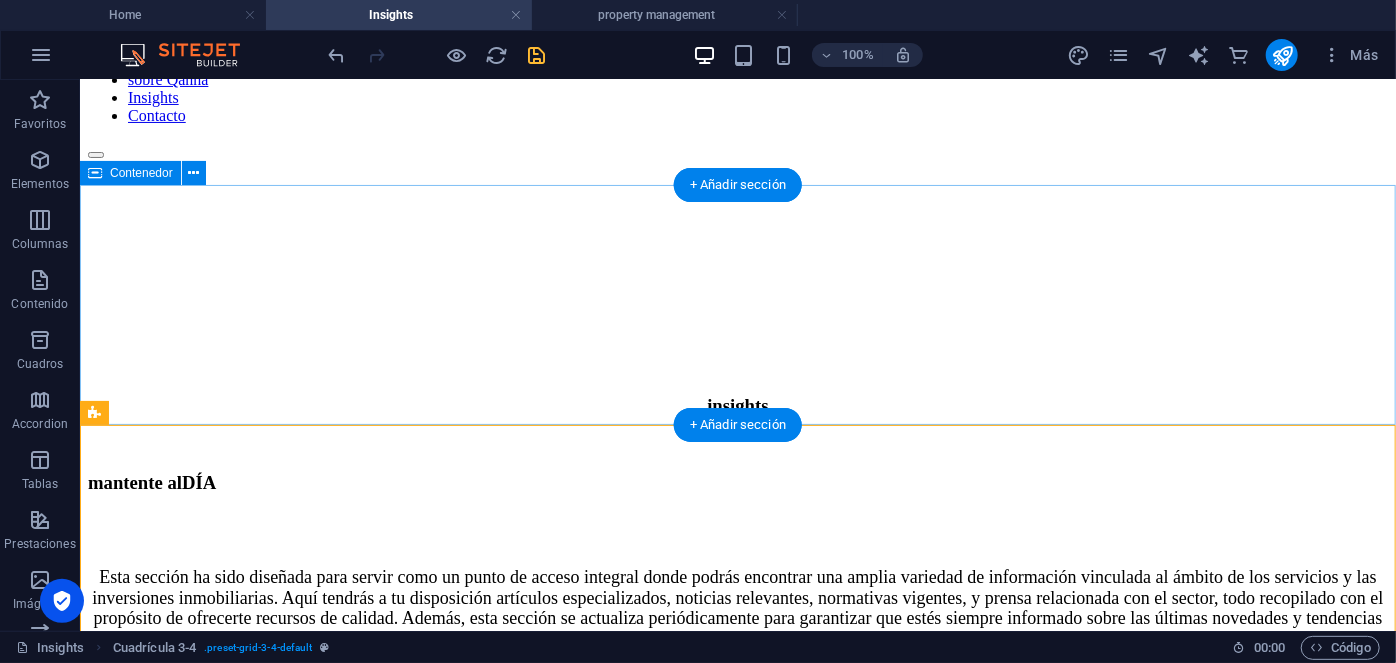 scroll, scrollTop: 158, scrollLeft: 0, axis: vertical 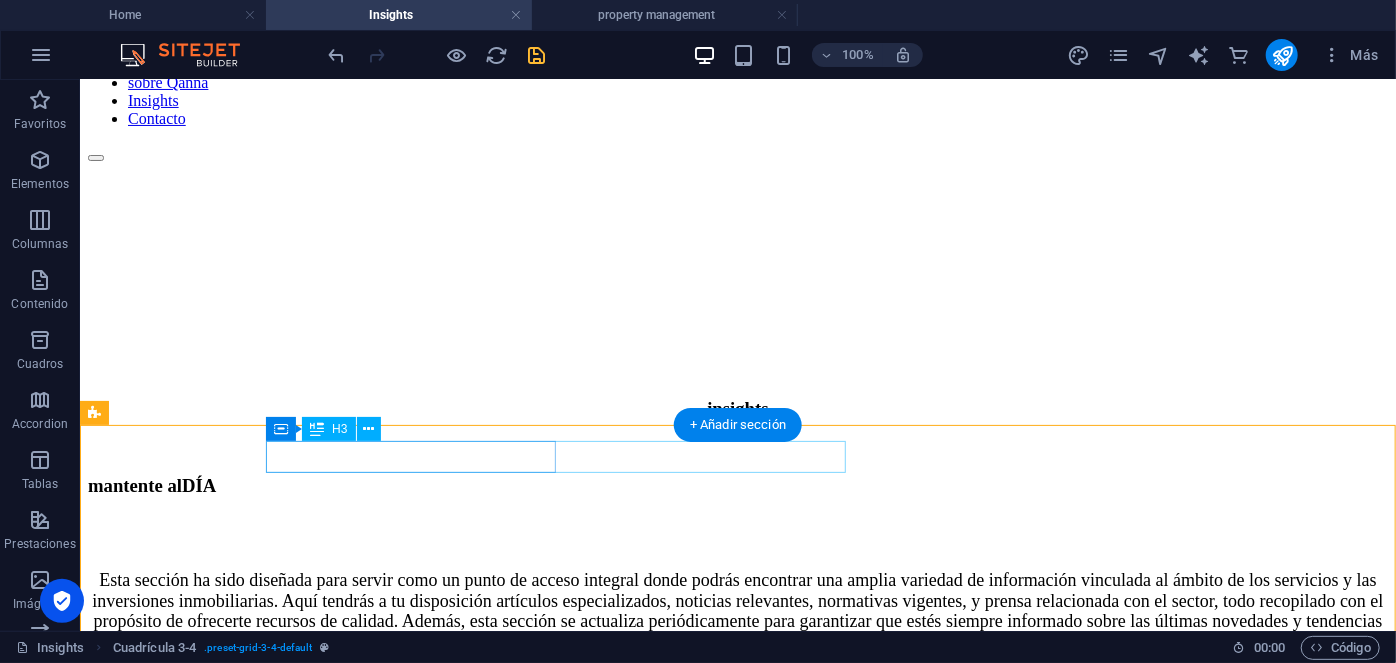 click on "Related  Insights" at bounding box center (737, 682) 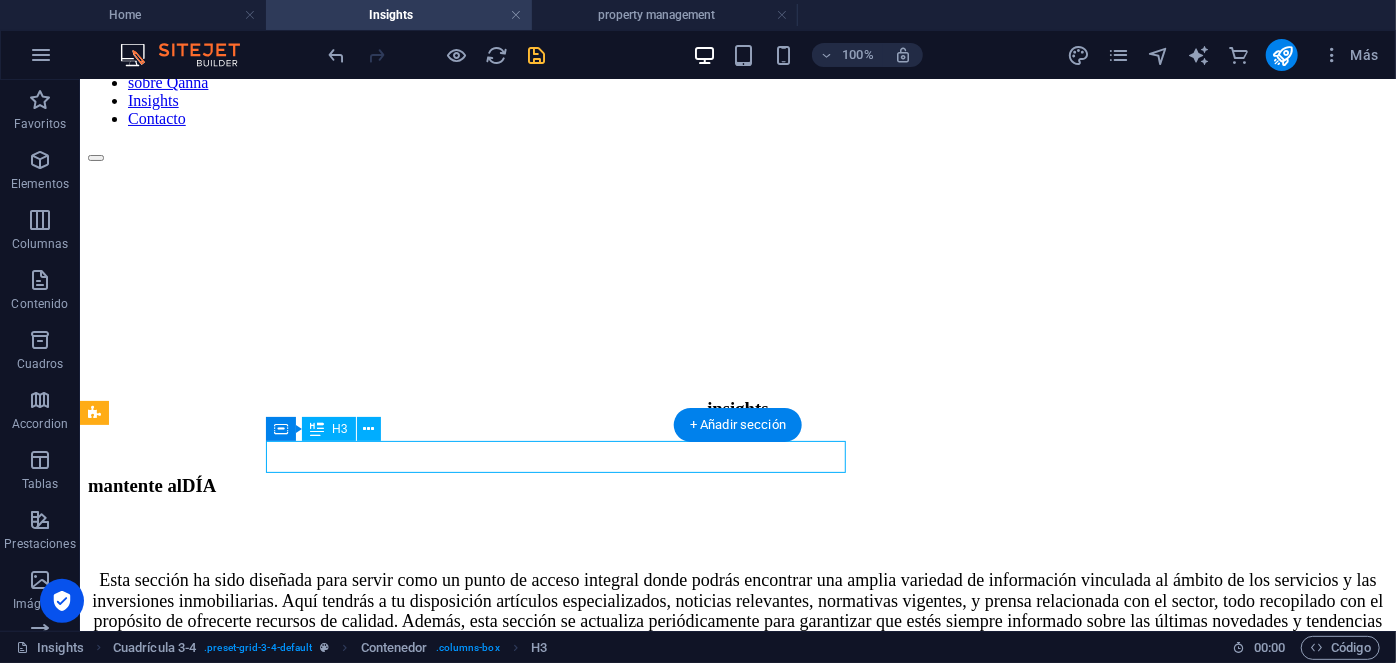 click on "Related  Insights" at bounding box center (737, 682) 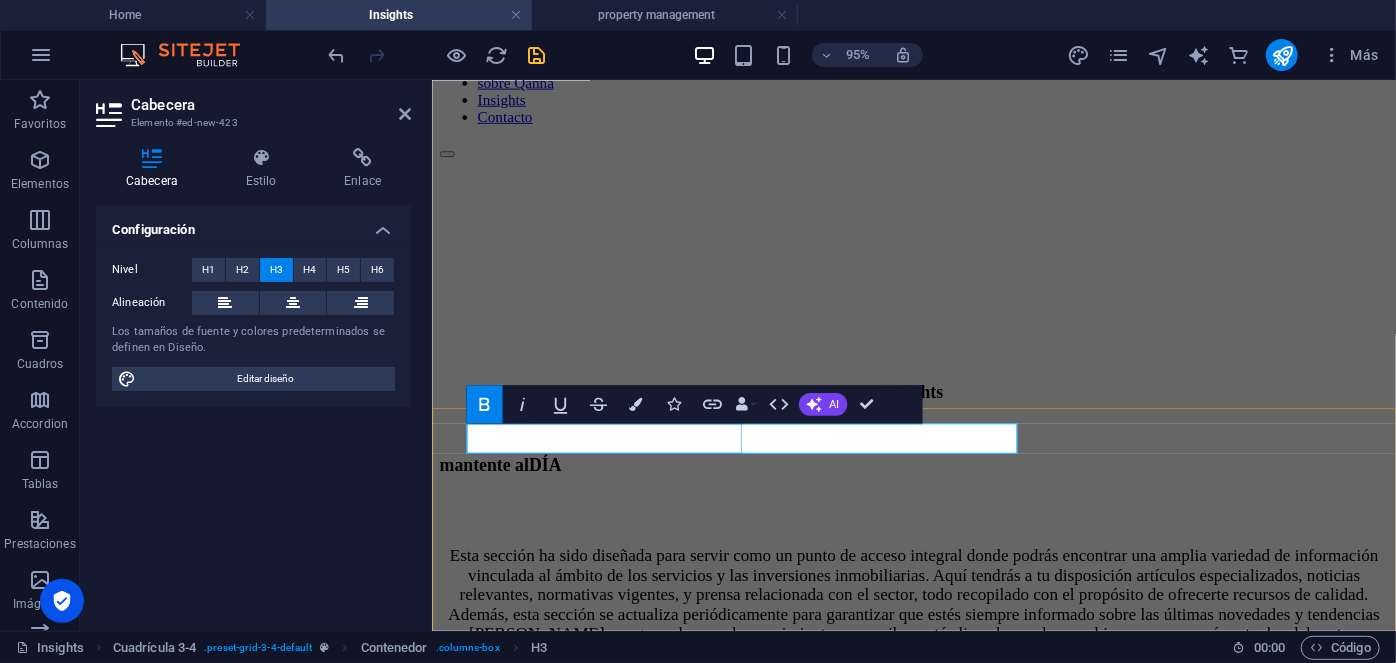click on "Insights" at bounding box center [531, 702] 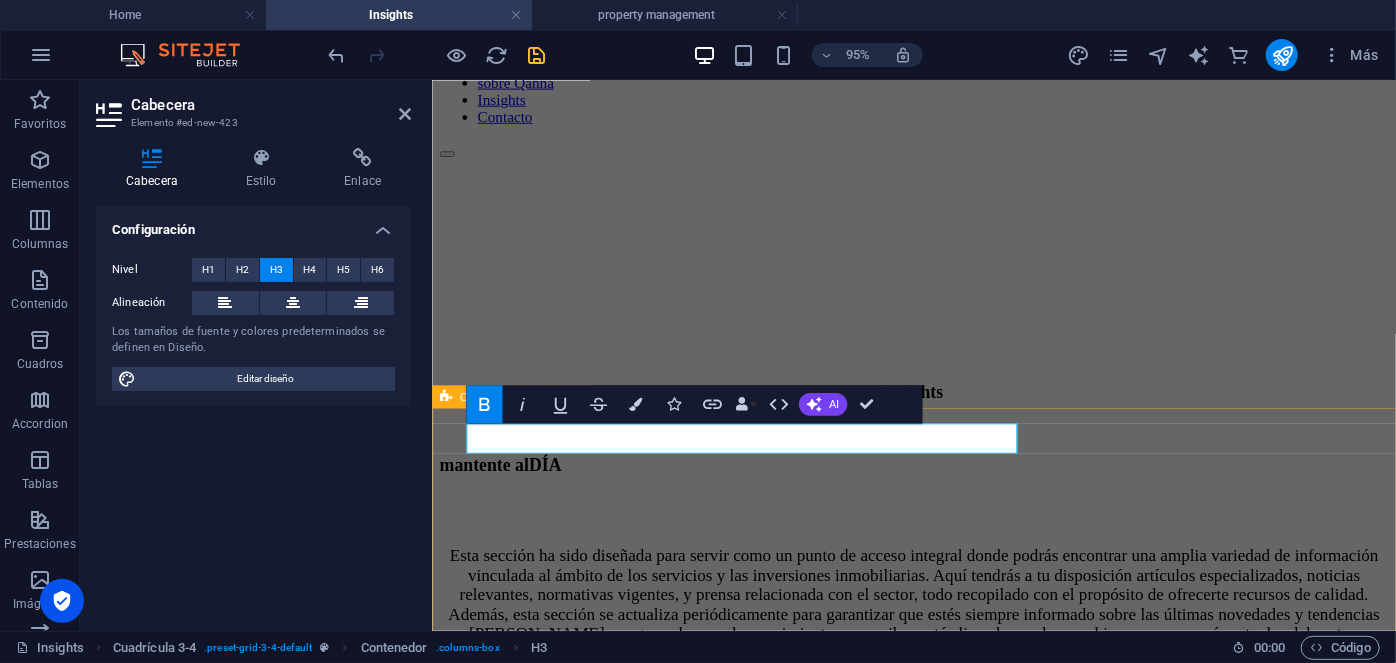 click on "recientes  Insights Suelta el contenido aquí o  Añadir elementos  Pegar portapapeles Suelta el contenido aquí o  Añadir elementos  Pegar portapapeles Gestión de inmuebles y portafolios En Qanna exploramos cada aspecto del sector inmobiliario, ofreciéndote una visión más amplia para que tú alcances más. Ver más Inversiones y valuaciones Asumimos con total responsabilidad nuestro rol en el sector inmobiliario. Por esta razón, hemos hecho de las prácticas éticas y sostenibles el [PERSON_NAME] fundamental de nuestras operaciones. Ver más Arriendo y planificación Un modelo sostenible que adopta un firme compromiso con el cuidado del medio ambiente, al tiempo que enfrenta con responsabilidad su impacto. Ver más Gestión de espacios y diseño Una cultura inclusiva es clave para el éxito de toda organización. Por ello, nos enfocamos en ofrecer a nuestros empleados un entorno donde se sientan seguros de sí mismos. Ver más" at bounding box center (938, 1346) 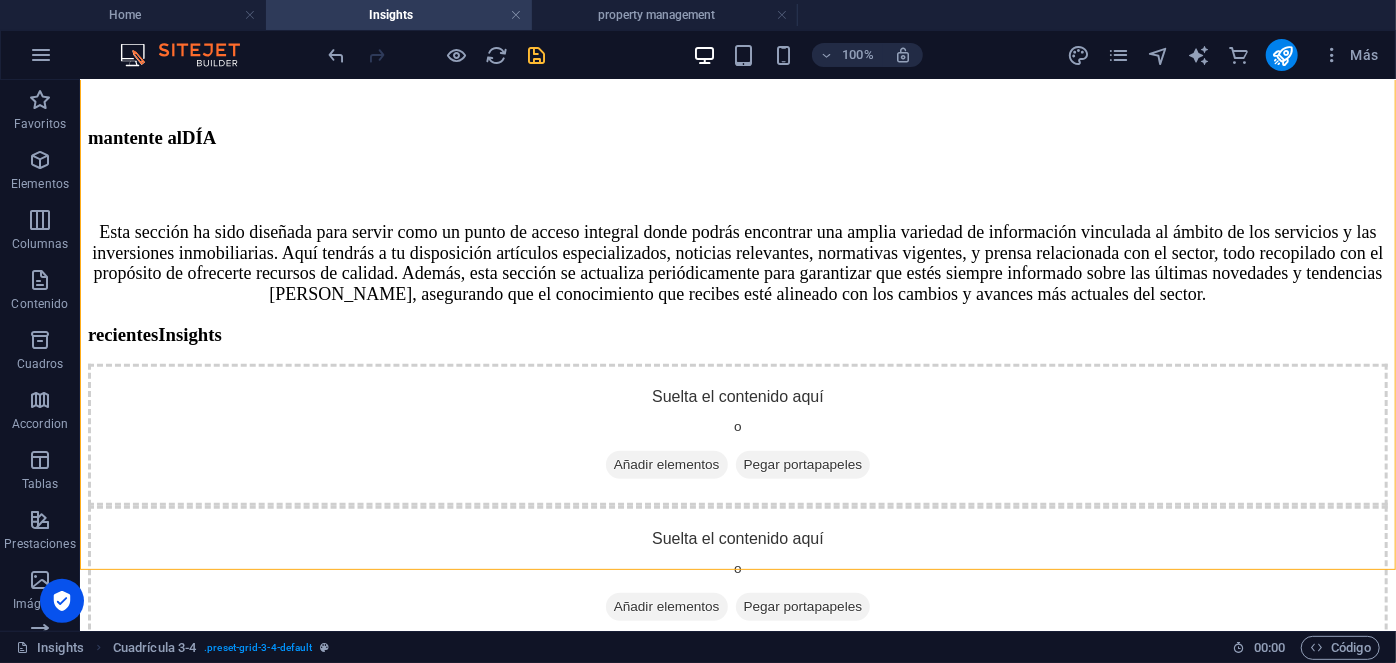 scroll, scrollTop: 517, scrollLeft: 0, axis: vertical 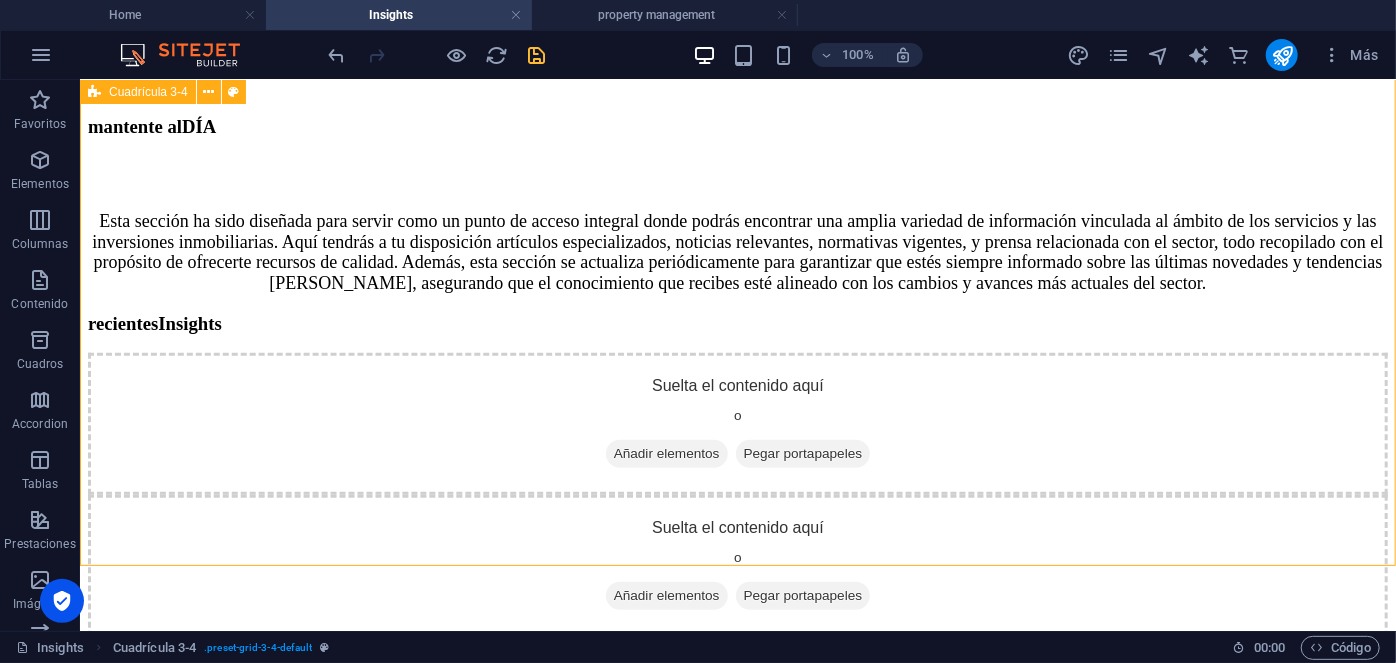 click on "recientes  Insights Suelta el contenido aquí o  Añadir elementos  Pegar portapapeles Suelta el contenido aquí o  Añadir elementos  Pegar portapapeles Gestión de inmuebles y portafolios En Qanna exploramos cada aspecto del sector inmobiliario, ofreciéndote una visión más amplia para que tú alcances más. Ver más Inversiones y valuaciones Asumimos con total responsabilidad nuestro rol en el sector inmobiliario. Por esta razón, hemos hecho de las prácticas éticas y sostenibles el [PERSON_NAME] fundamental de nuestras operaciones. Ver más Arriendo y planificación Un modelo sostenible que adopta un firme compromiso con el cuidado del medio ambiente, al tiempo que enfrenta con responsabilidad su impacto. Ver más Gestión de espacios y diseño Una cultura inclusiva es clave para el éxito de toda organización. Por ello, nos enfocamos en ofrecer a nuestros empleados un entorno donde se sientan seguros de sí mismos. Ver más" at bounding box center (737, 966) 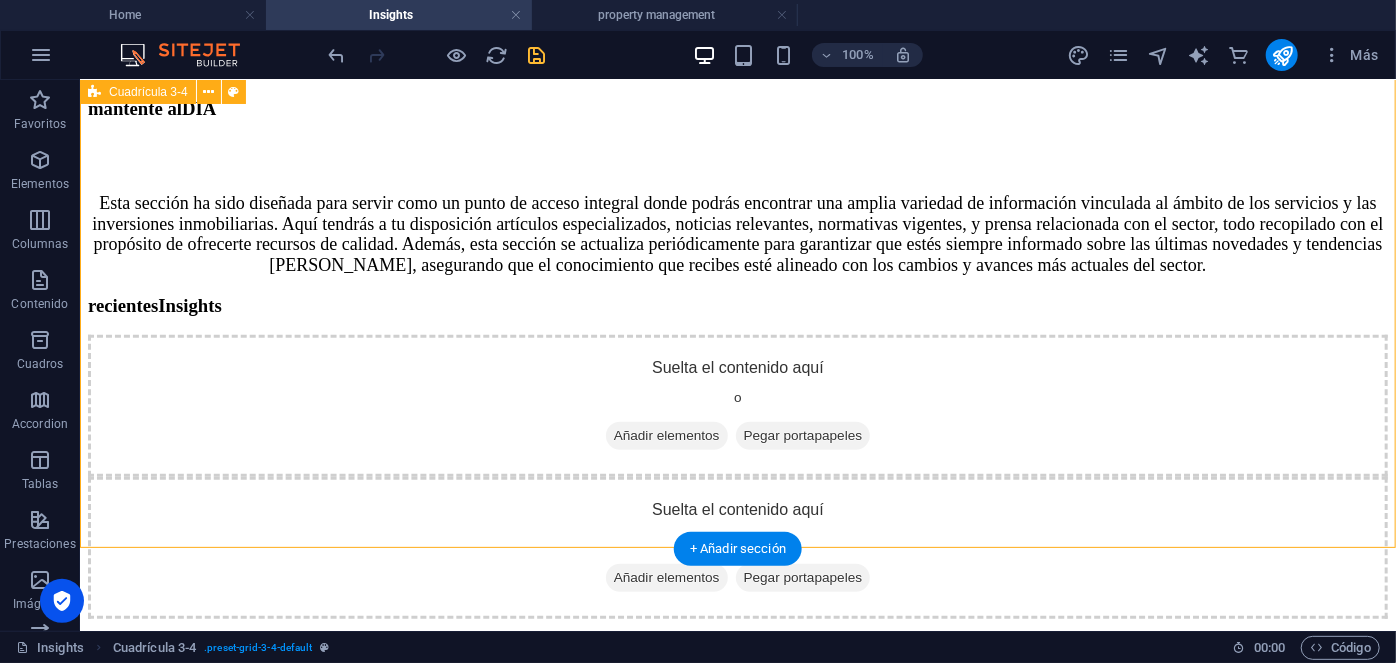 scroll, scrollTop: 345, scrollLeft: 0, axis: vertical 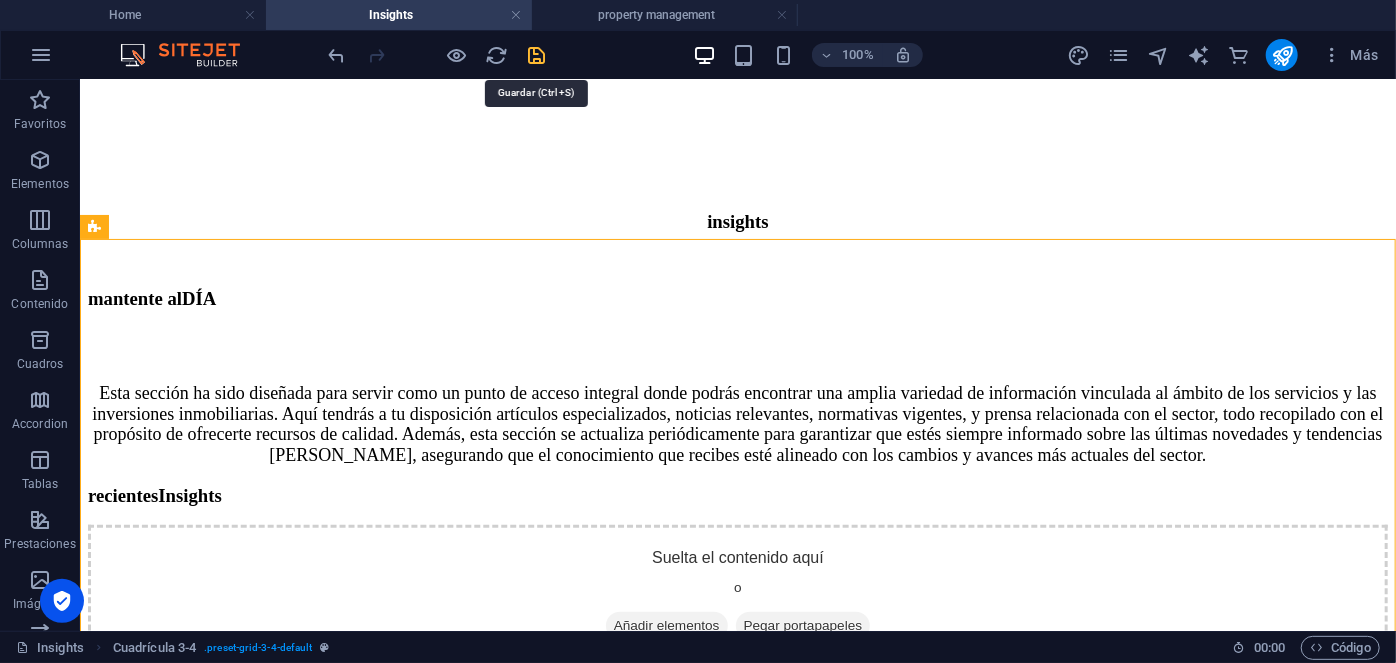 click at bounding box center [537, 55] 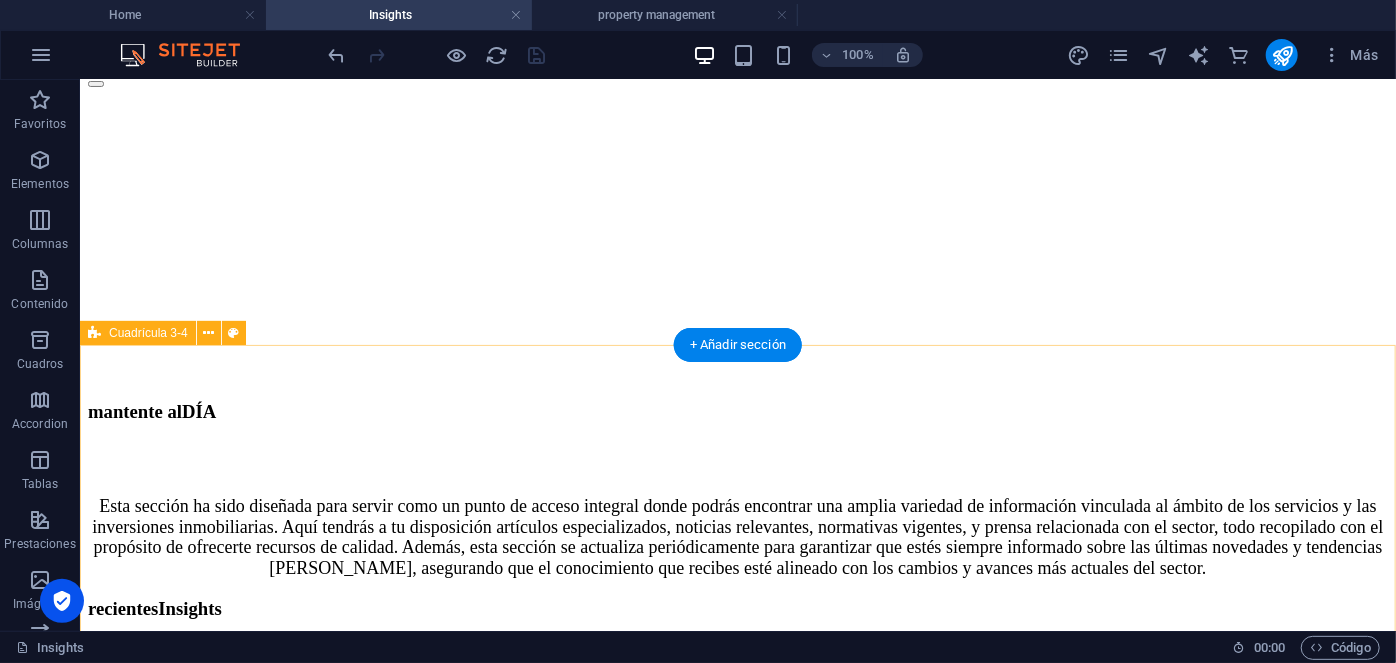 scroll, scrollTop: 229, scrollLeft: 0, axis: vertical 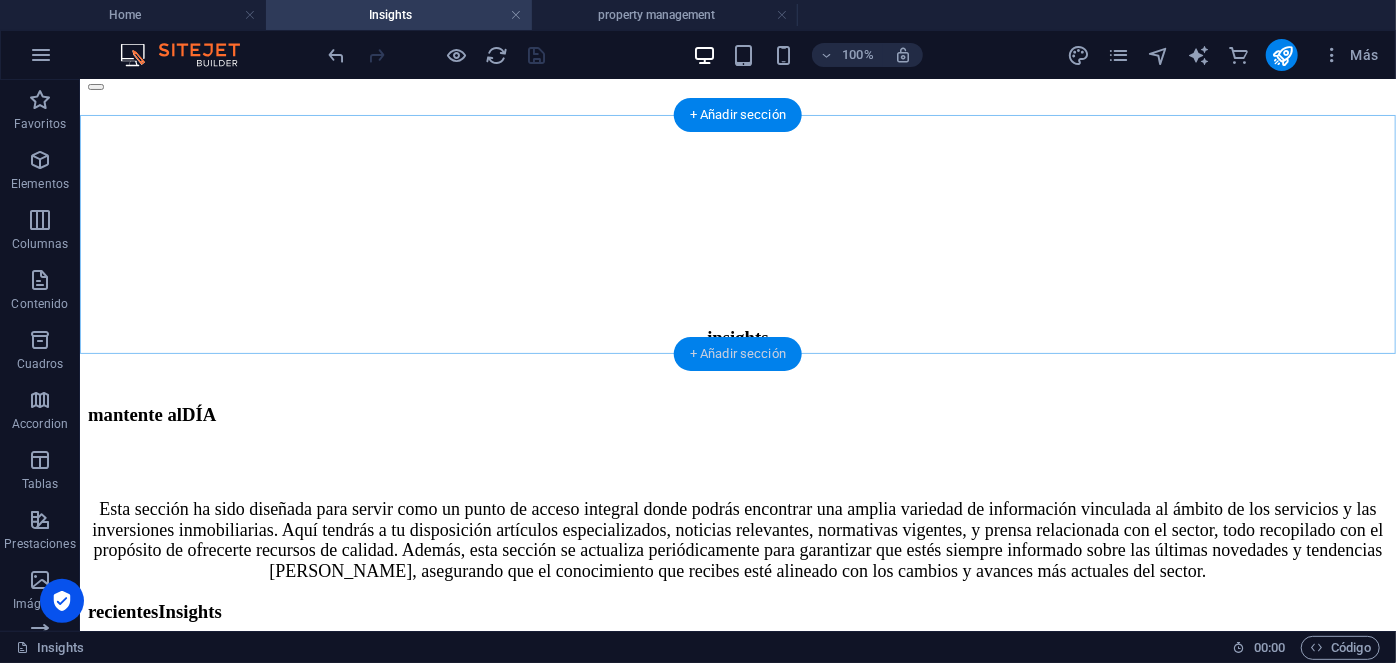 click on "+ Añadir sección" at bounding box center (738, 354) 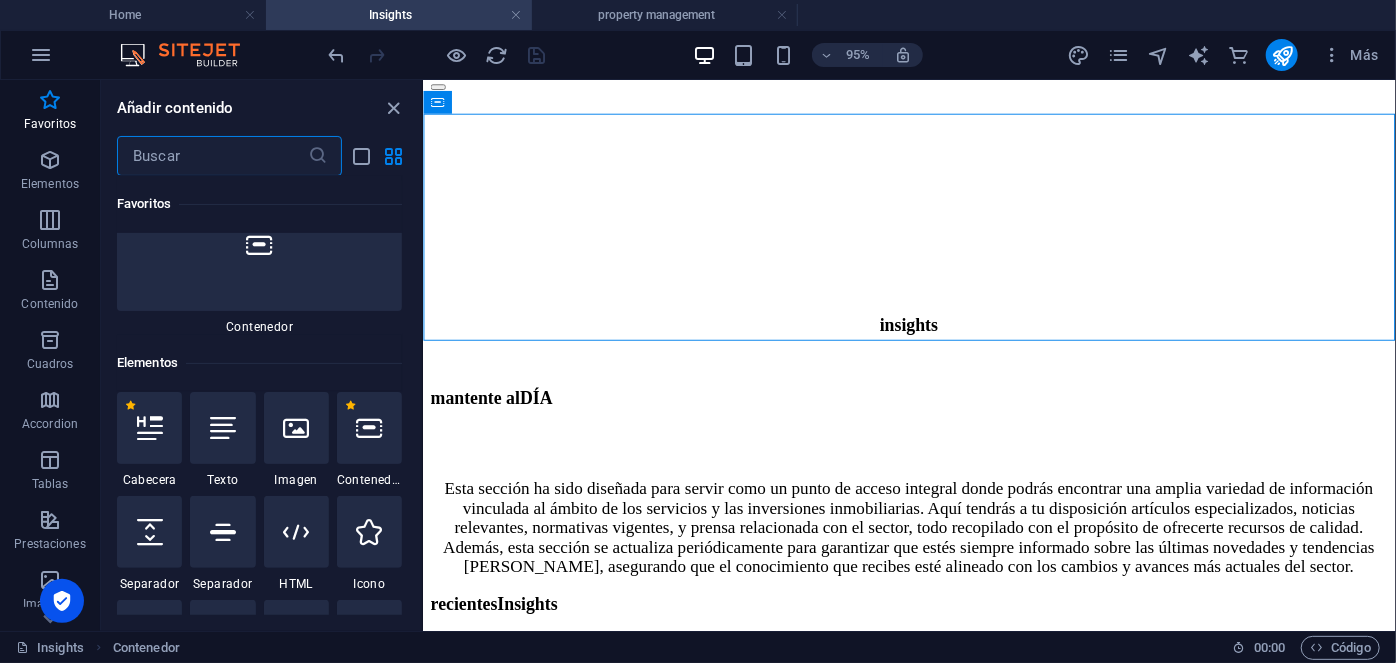 scroll, scrollTop: 218, scrollLeft: 0, axis: vertical 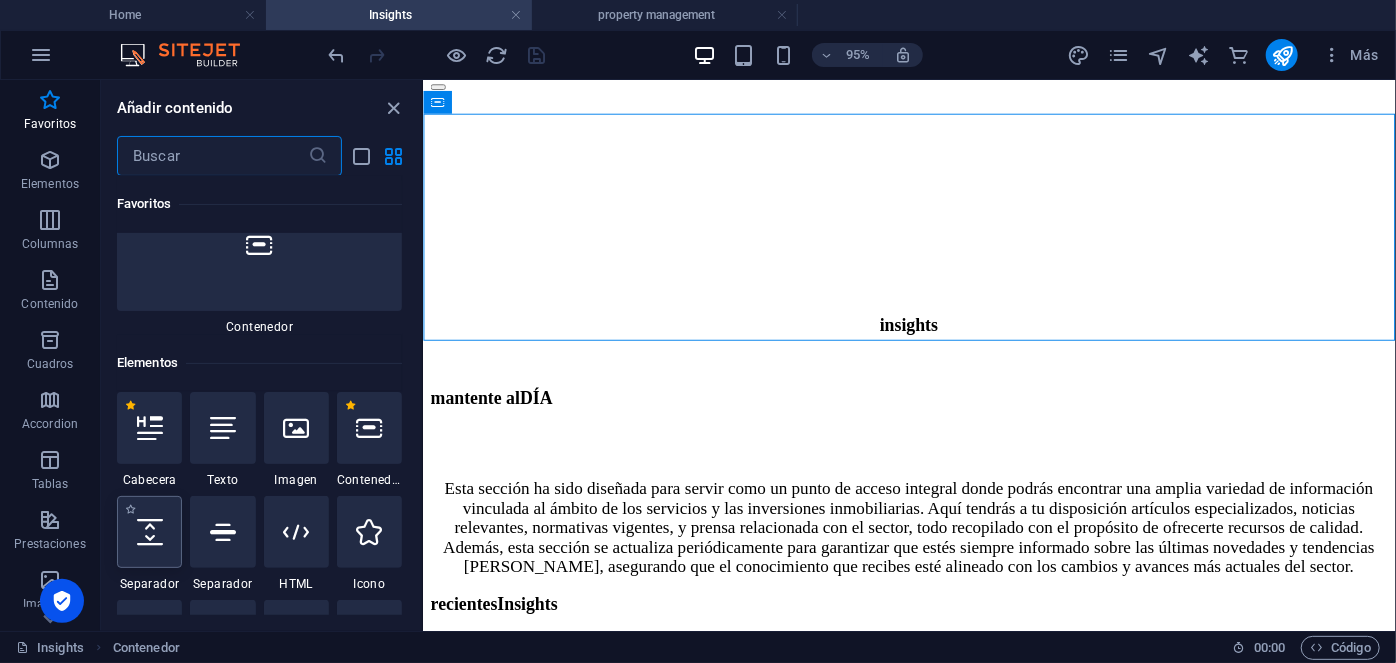 click at bounding box center [150, 532] 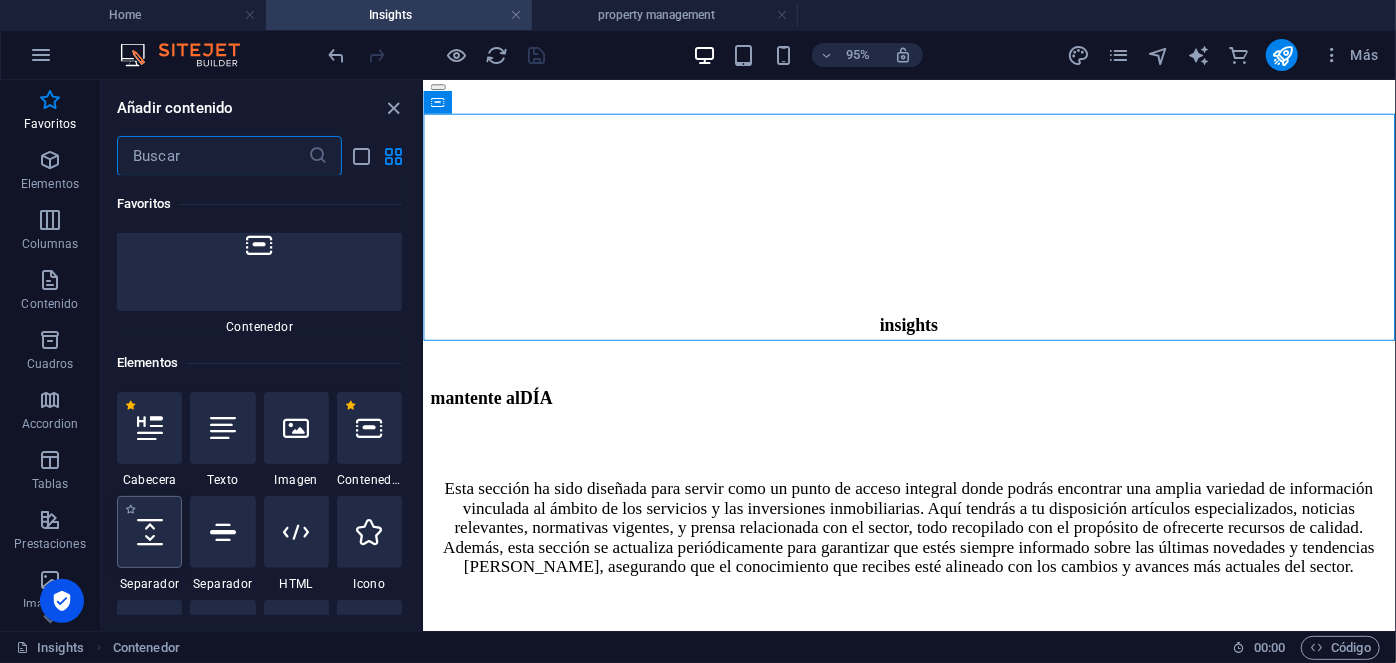 select on "px" 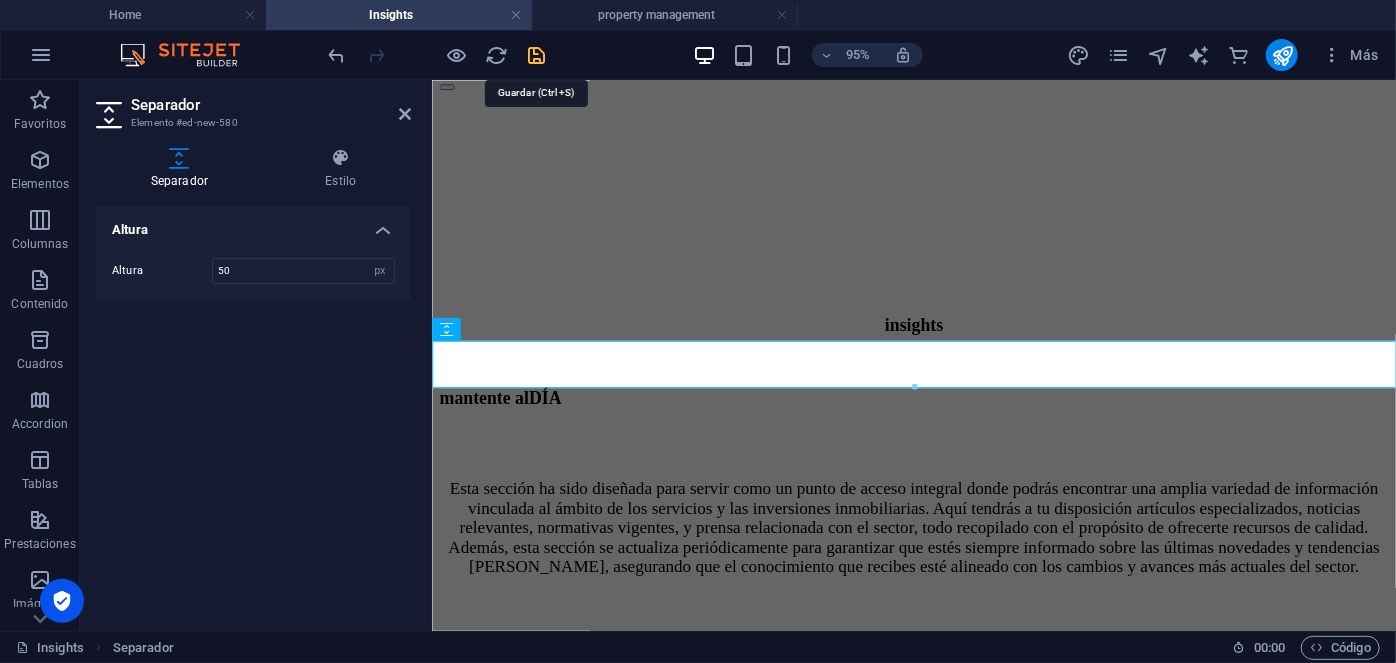 click at bounding box center (537, 55) 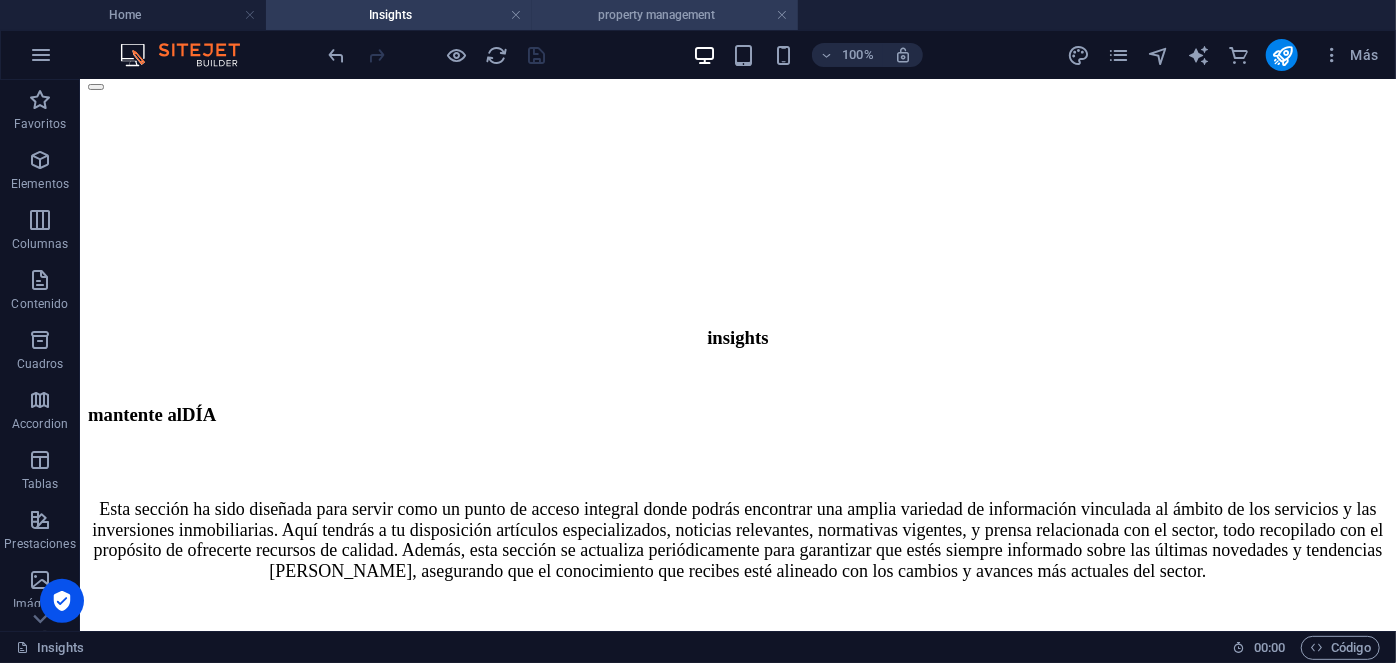 click on "property management" at bounding box center (665, 15) 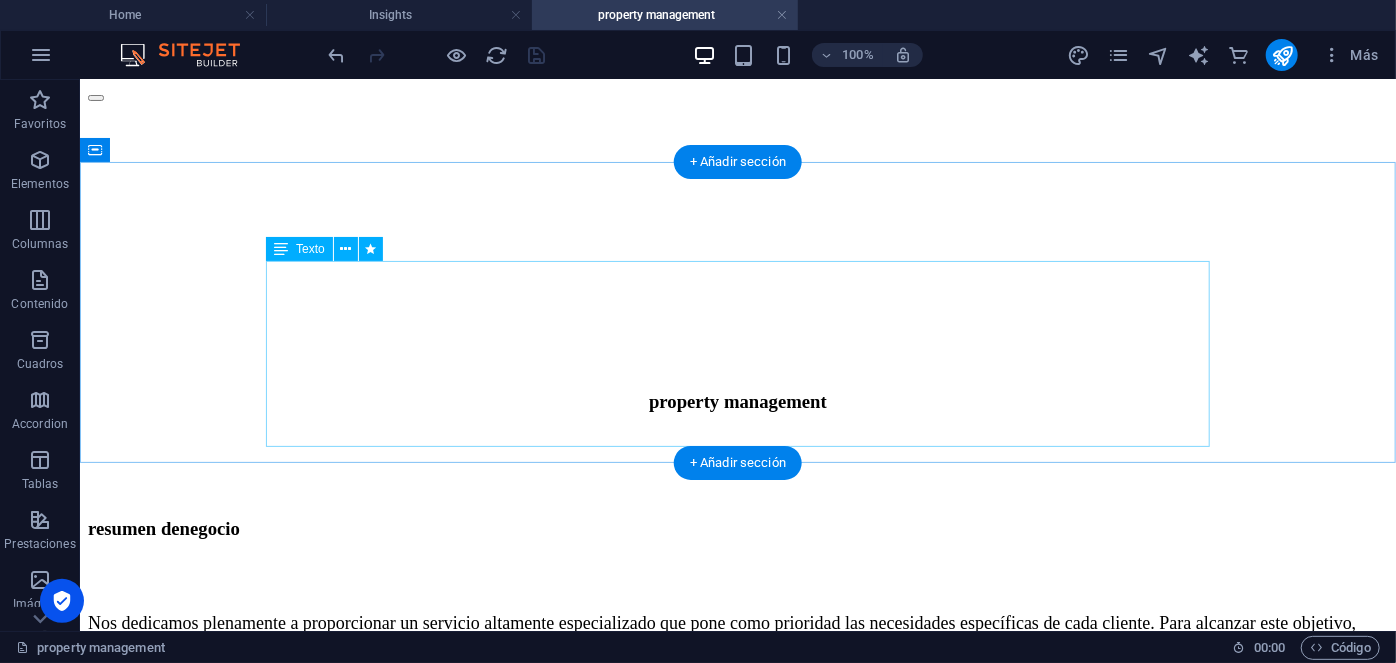 scroll, scrollTop: 305, scrollLeft: 0, axis: vertical 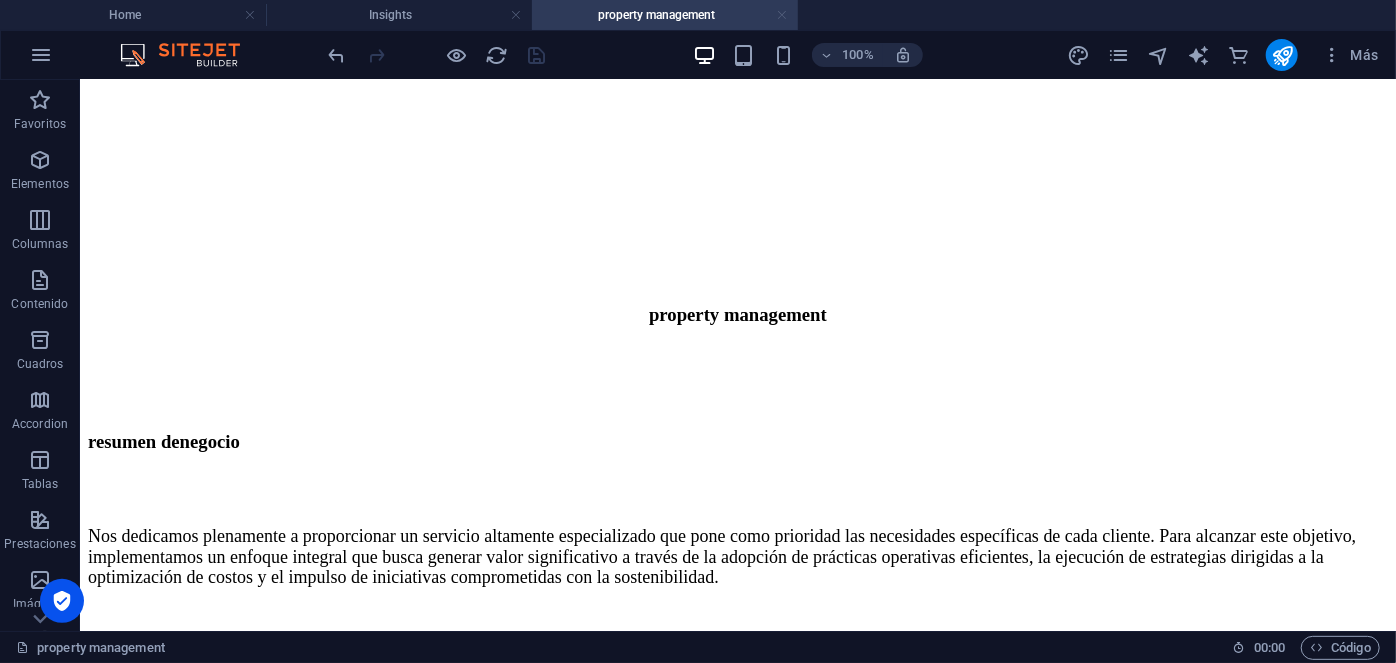 click at bounding box center (782, 15) 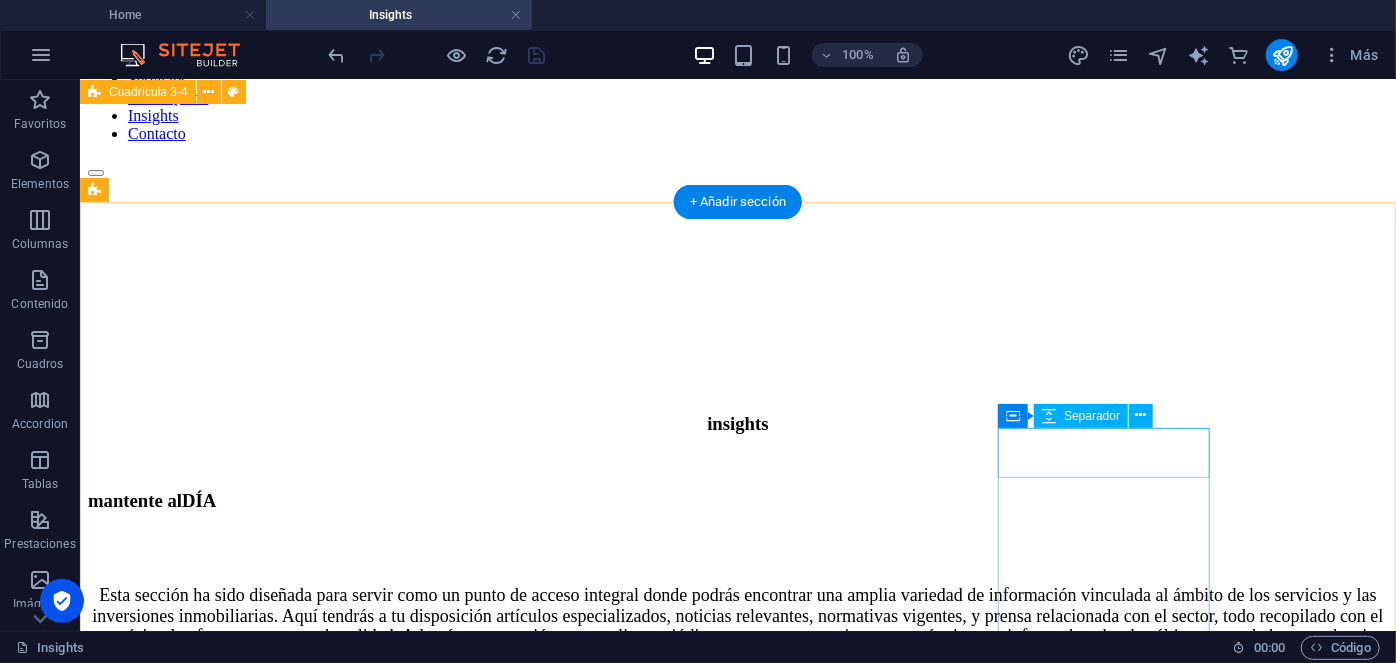 scroll, scrollTop: 0, scrollLeft: 0, axis: both 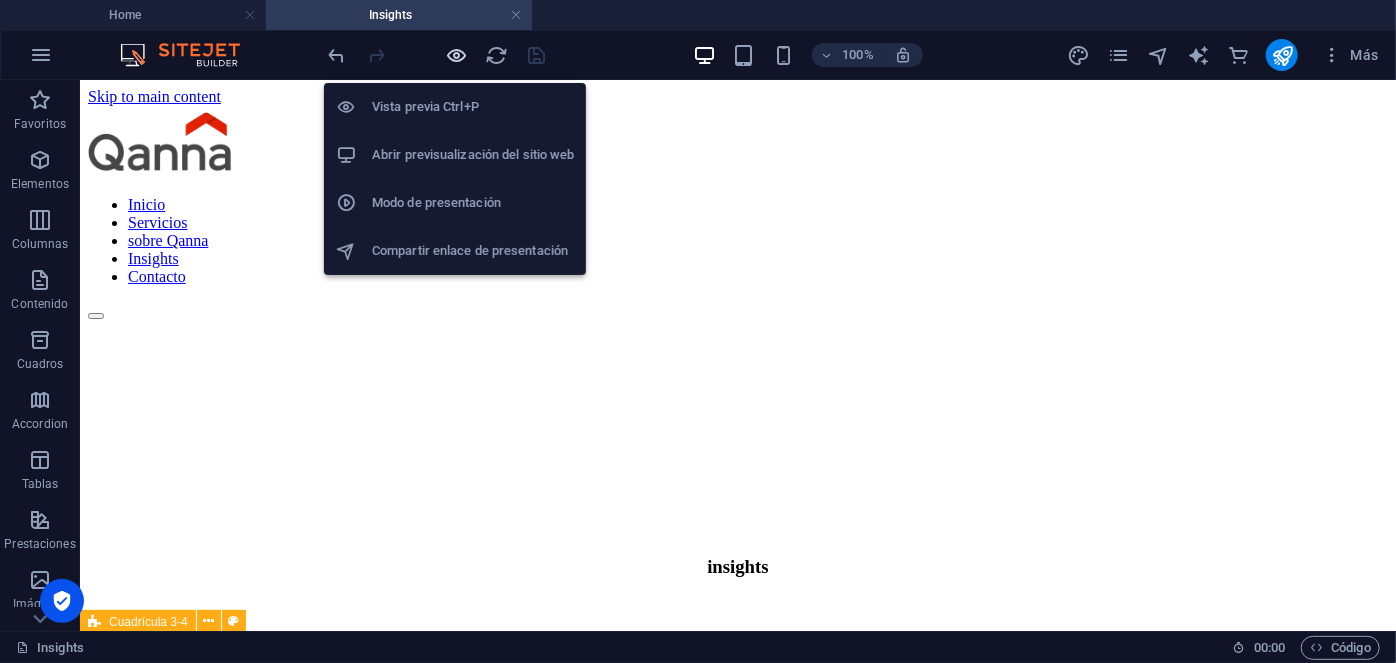 click at bounding box center (457, 55) 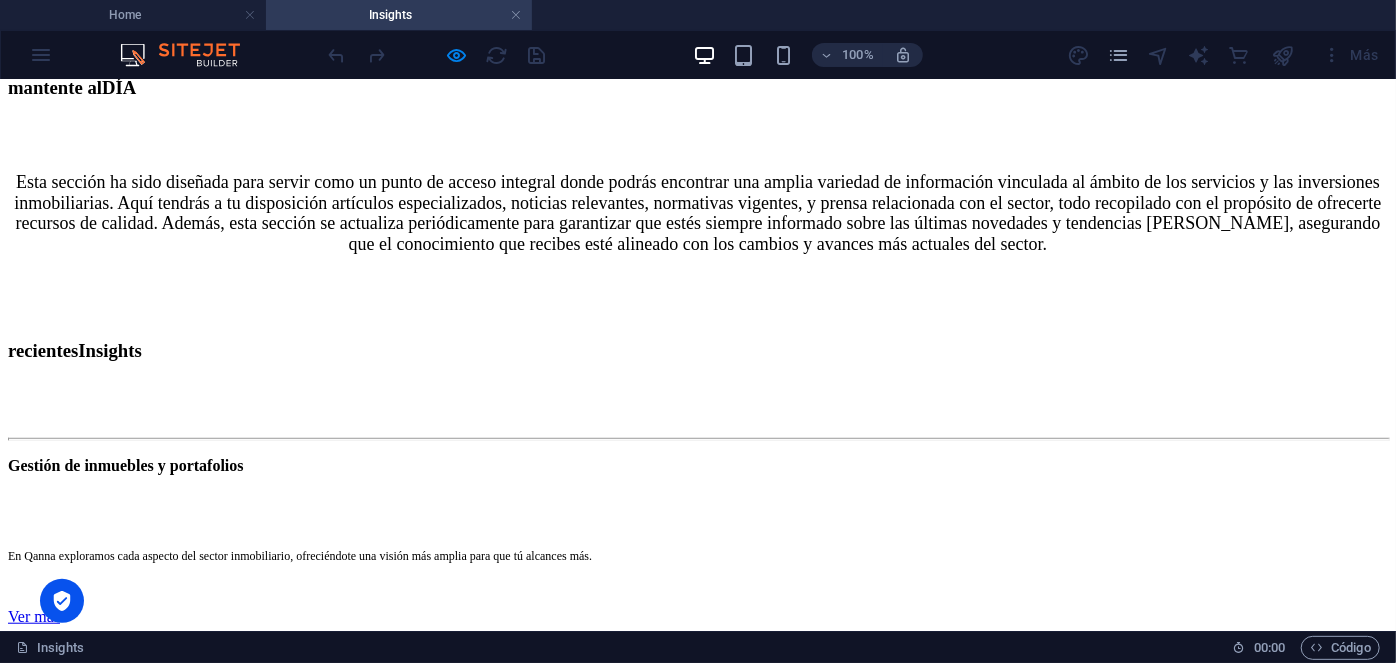 scroll, scrollTop: 565, scrollLeft: 0, axis: vertical 